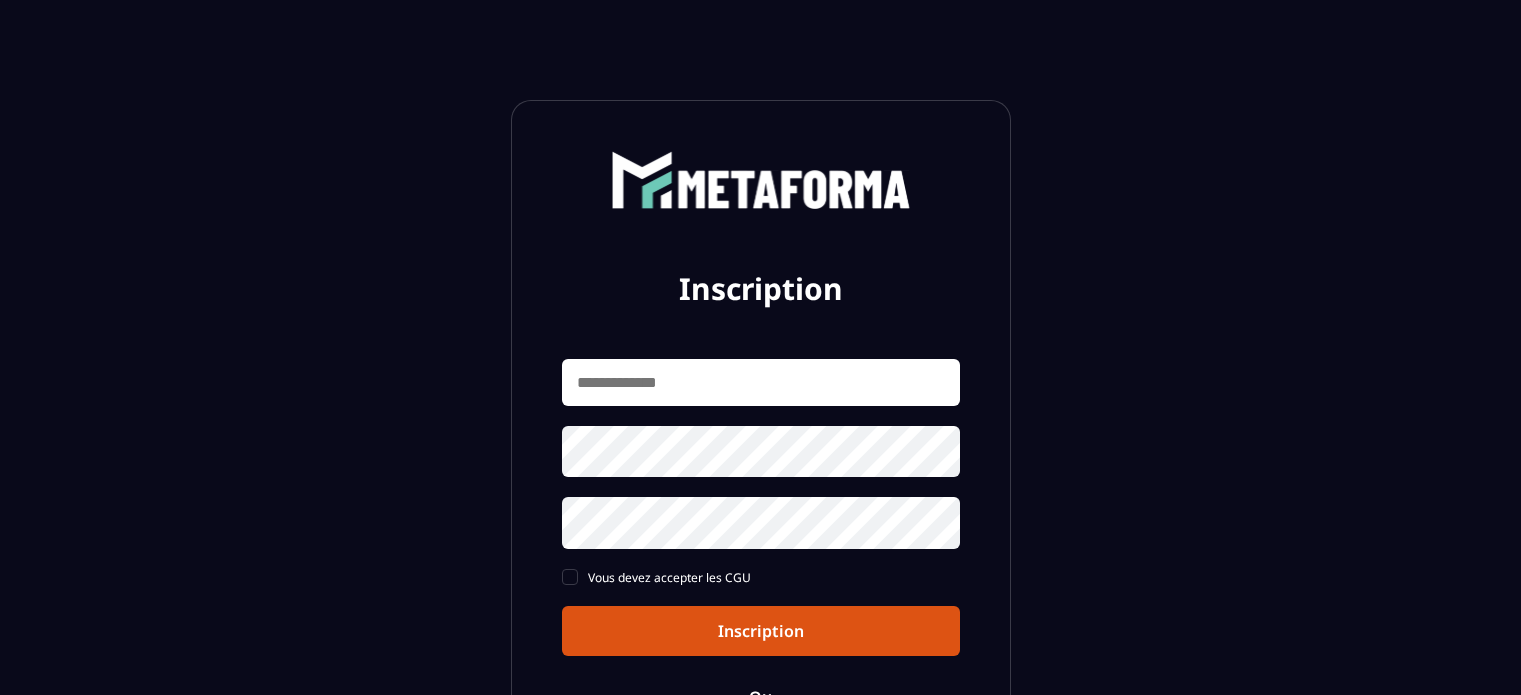 scroll, scrollTop: 0, scrollLeft: 0, axis: both 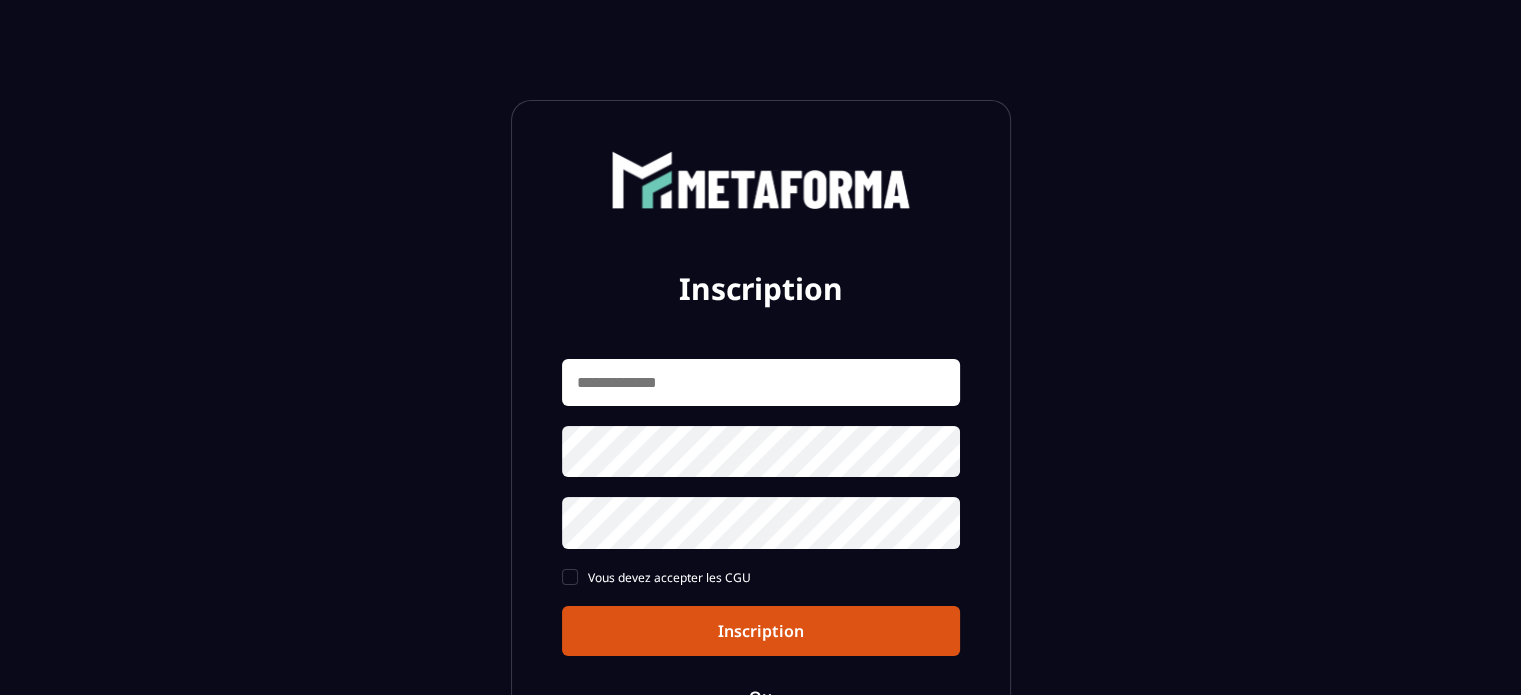 drag, startPoint x: 0, startPoint y: 0, endPoint x: 905, endPoint y: 385, distance: 983.4887 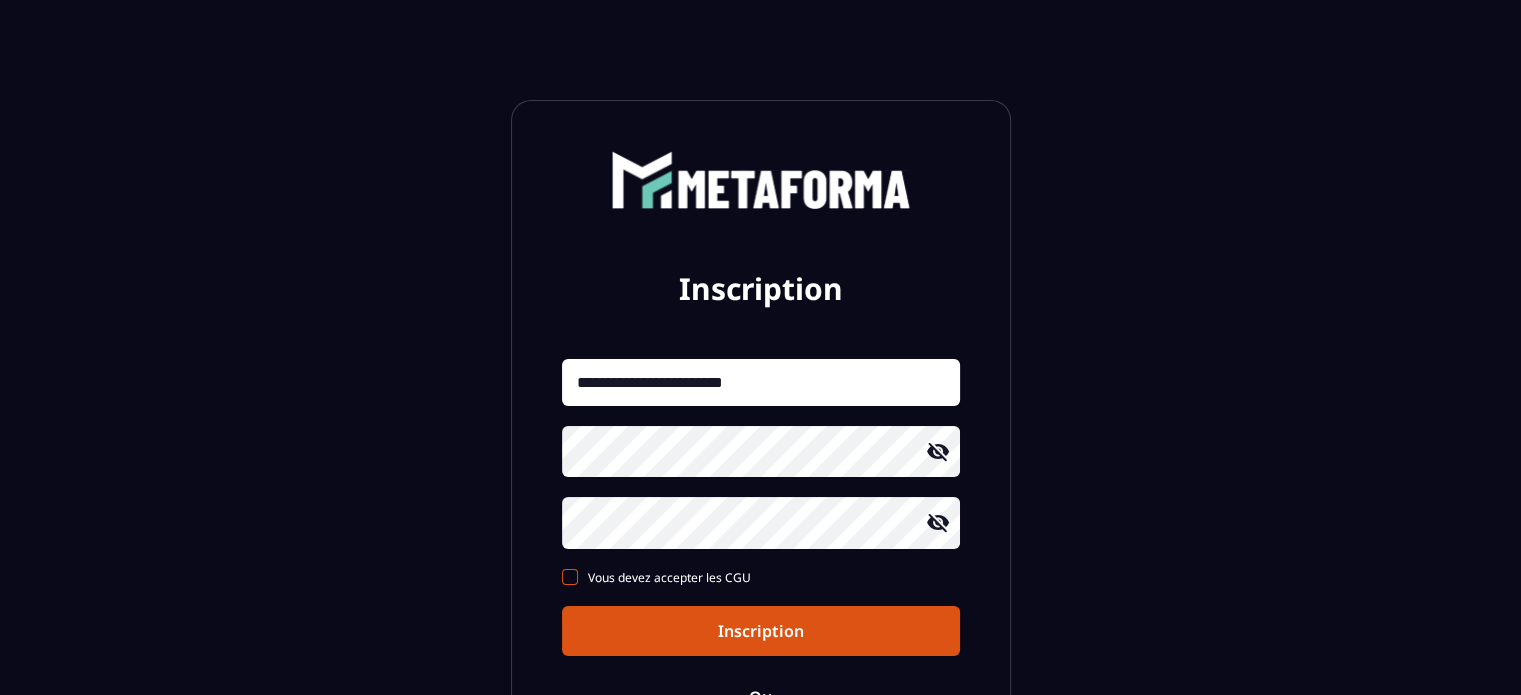 click at bounding box center [570, 577] 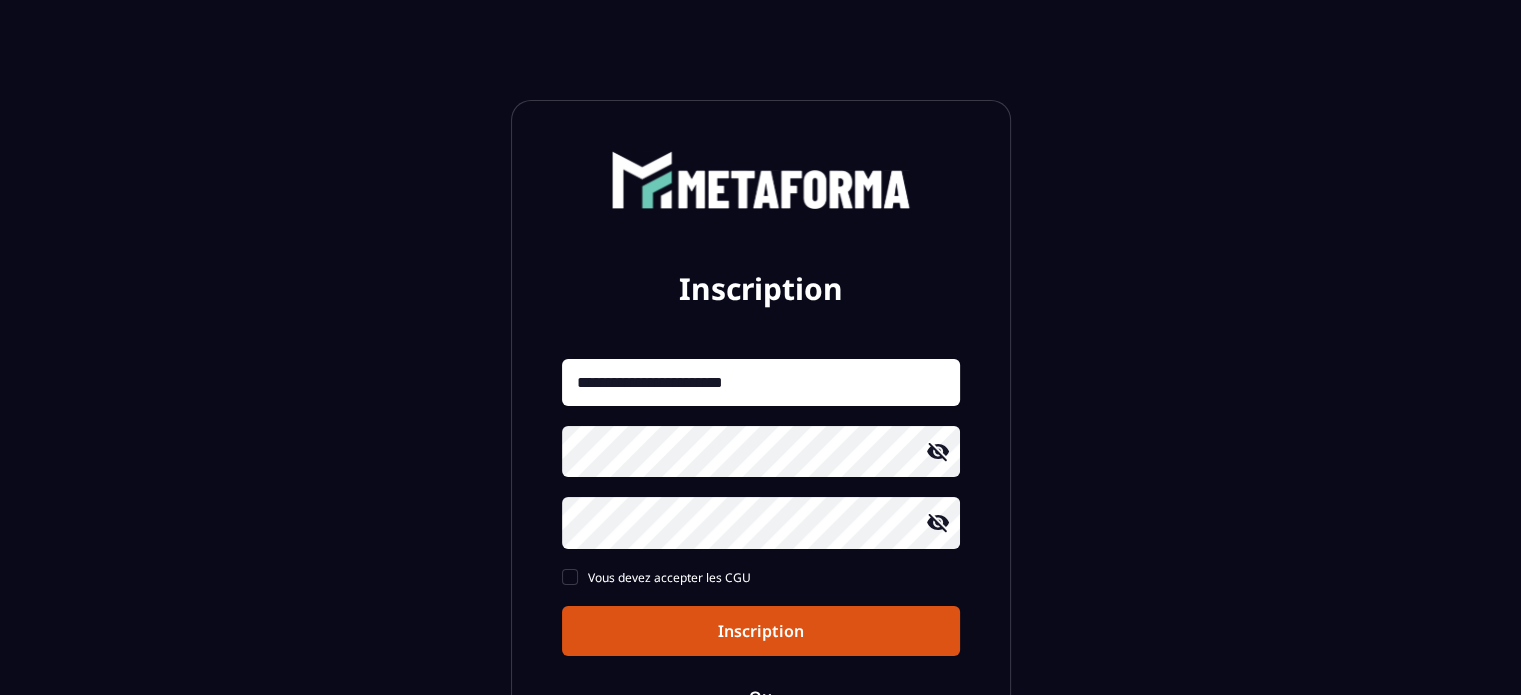 click on "Inscription" at bounding box center (761, 631) 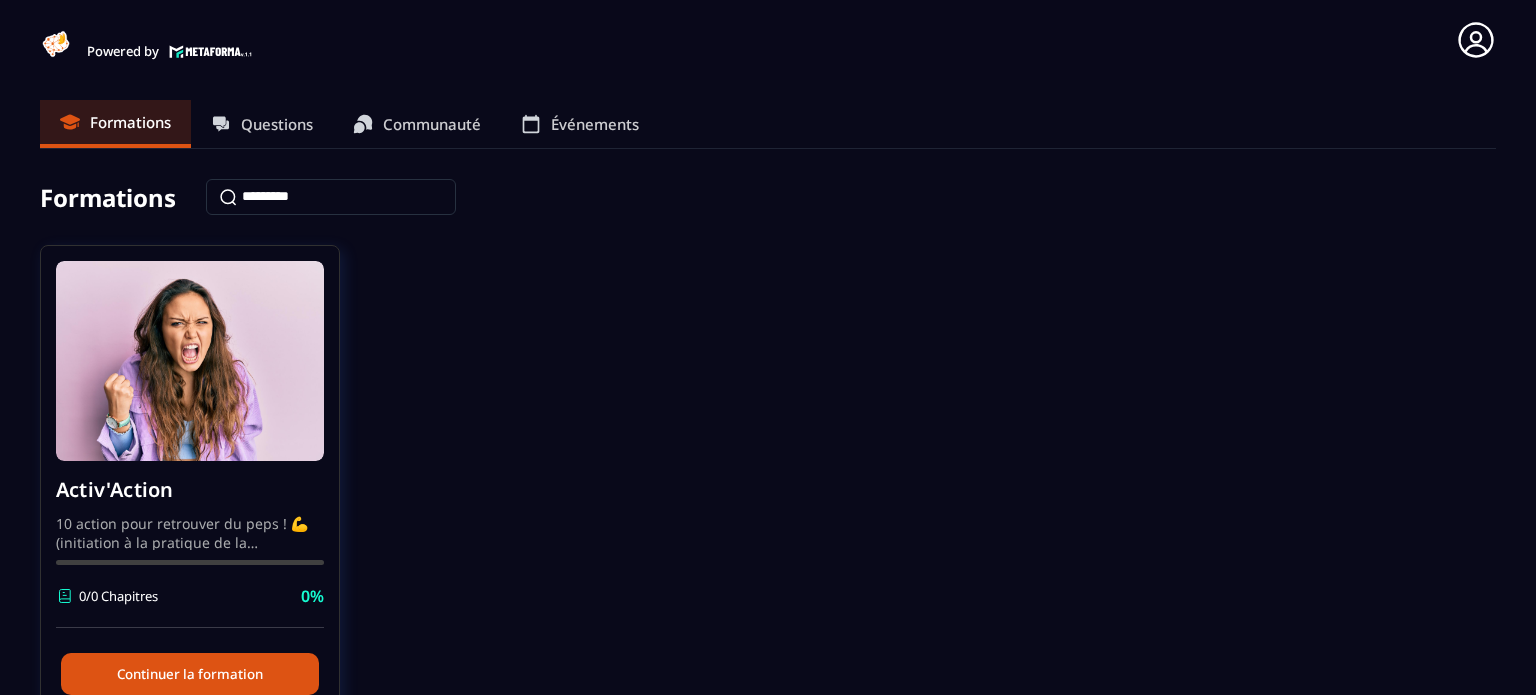 scroll, scrollTop: 92, scrollLeft: 0, axis: vertical 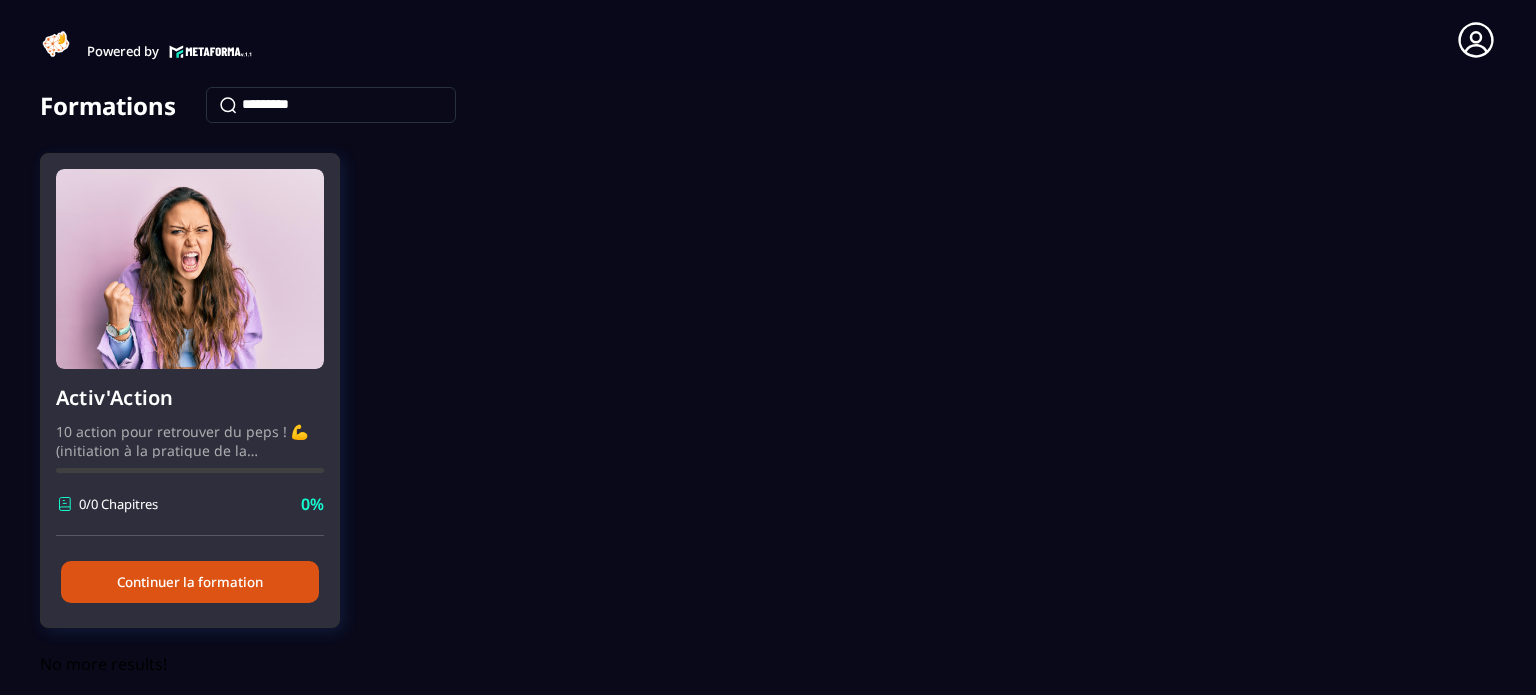 click on "Continuer la formation" at bounding box center (190, 582) 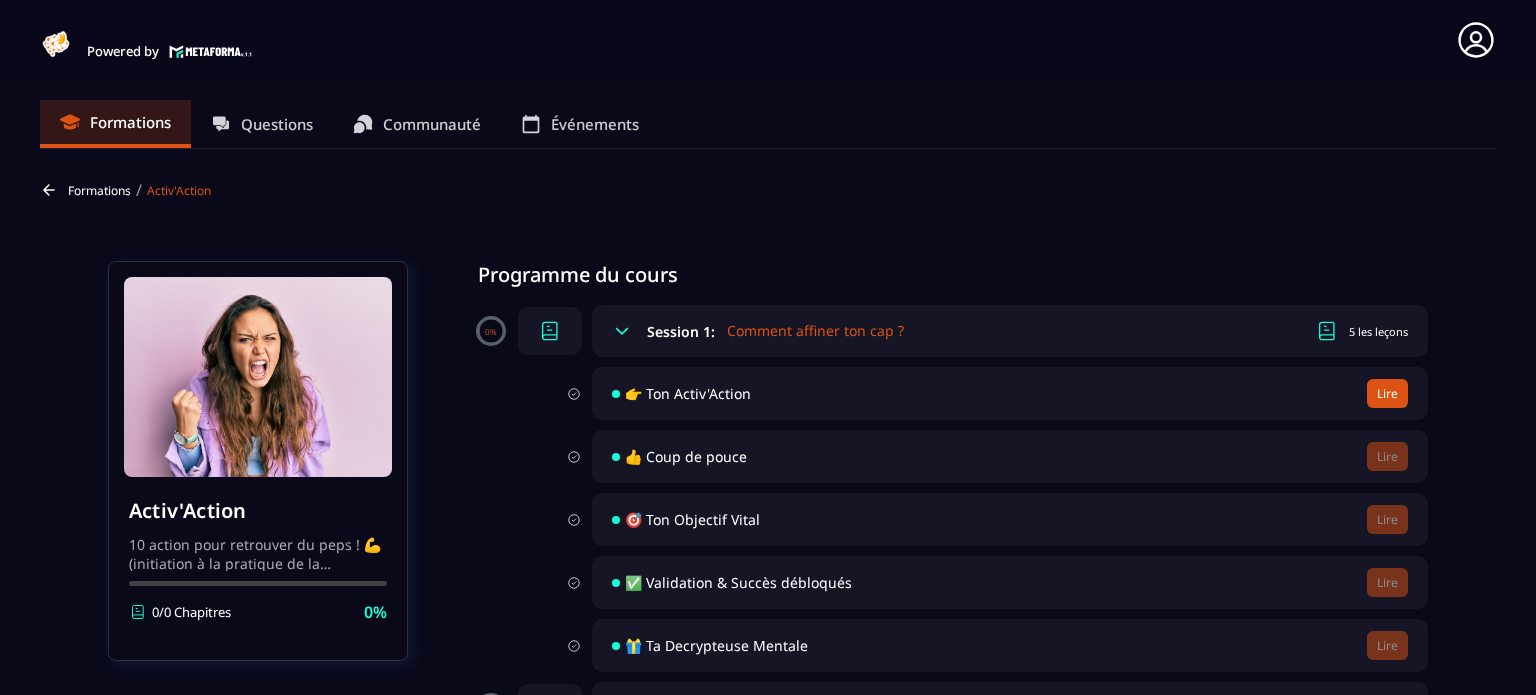 click on "Lire" at bounding box center (1387, 393) 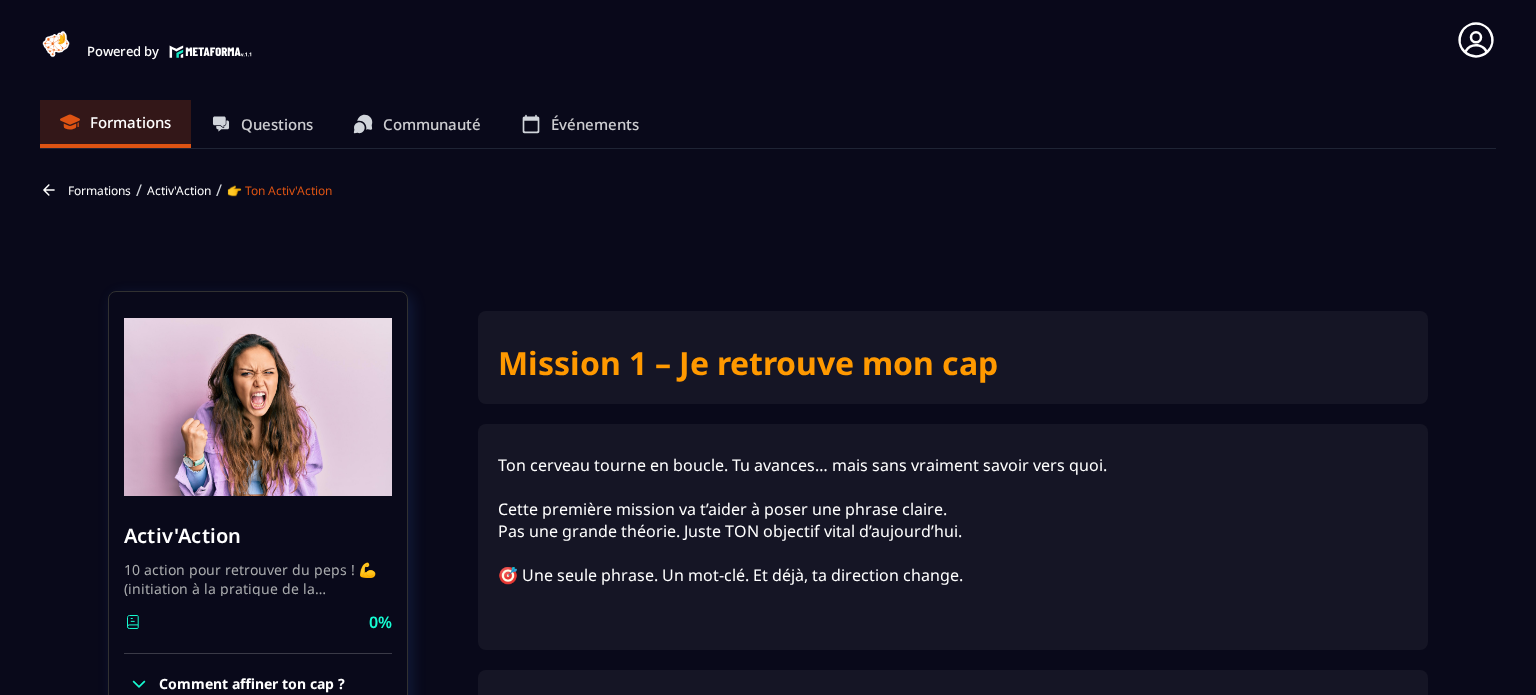 scroll, scrollTop: 193, scrollLeft: 0, axis: vertical 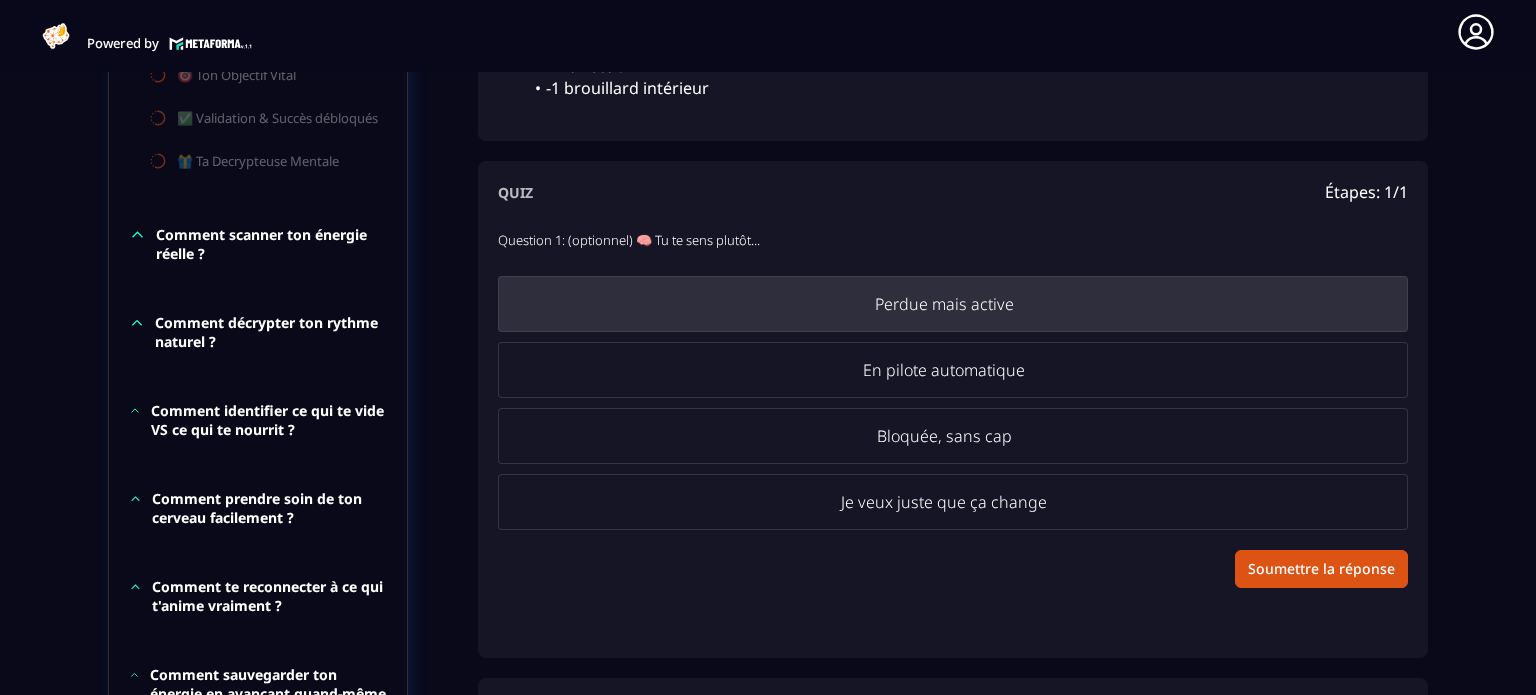 click on "Perdue mais active" at bounding box center (944, 304) 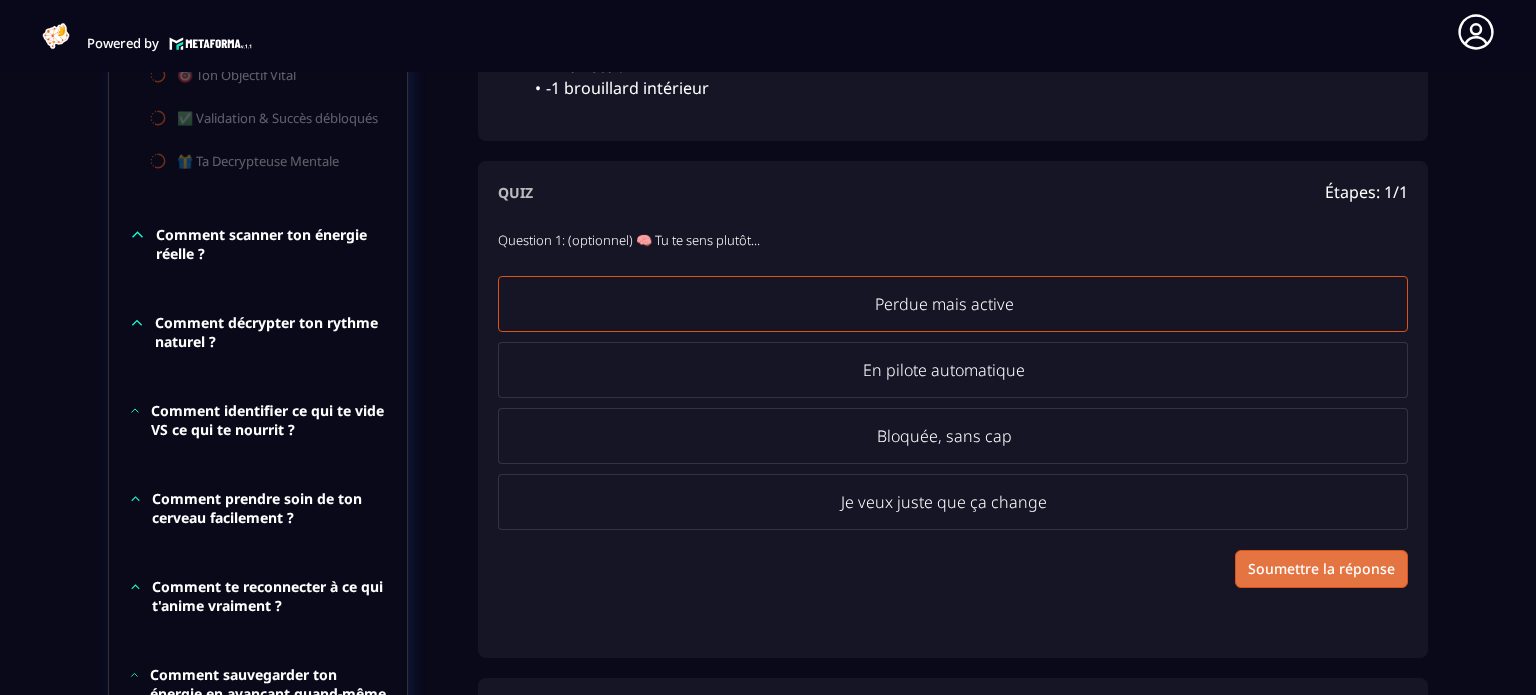 click on "Soumettre la réponse" at bounding box center (1321, 569) 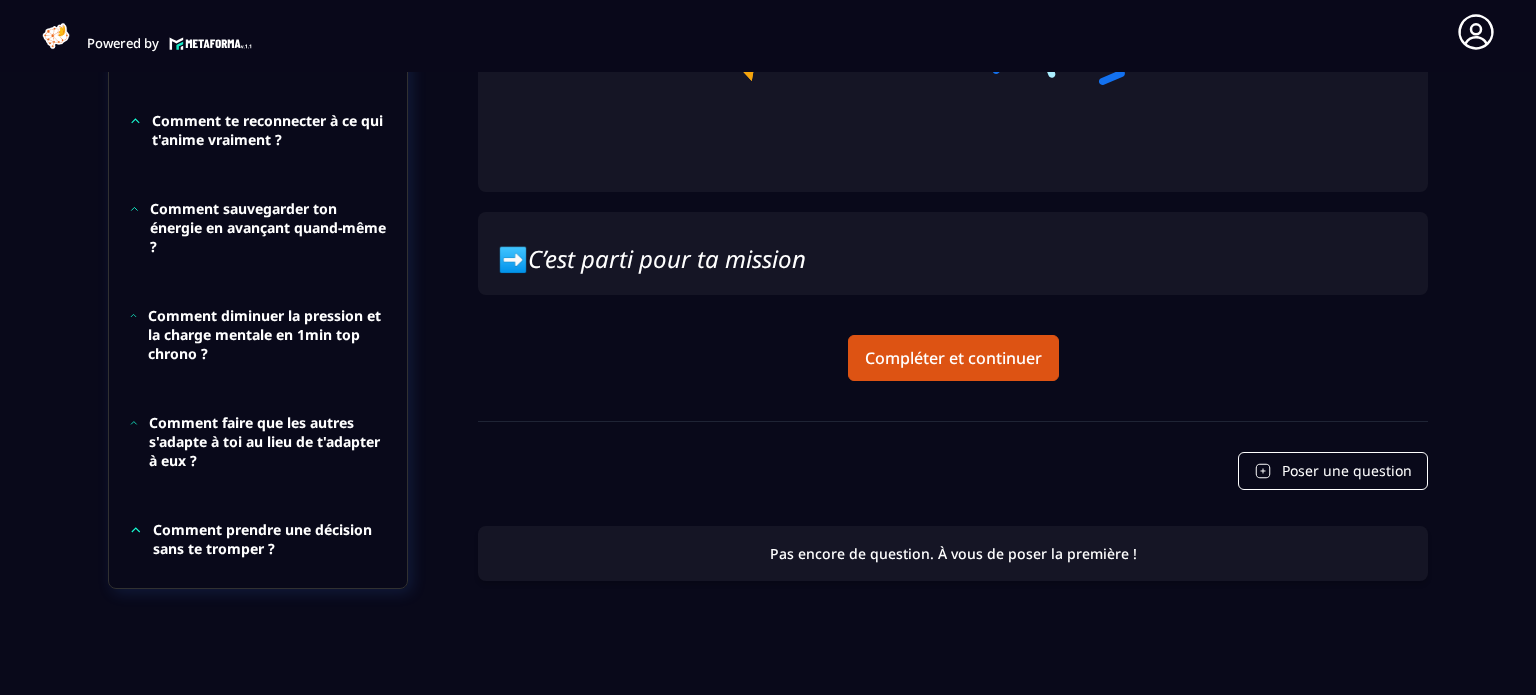 scroll, scrollTop: 1890, scrollLeft: 0, axis: vertical 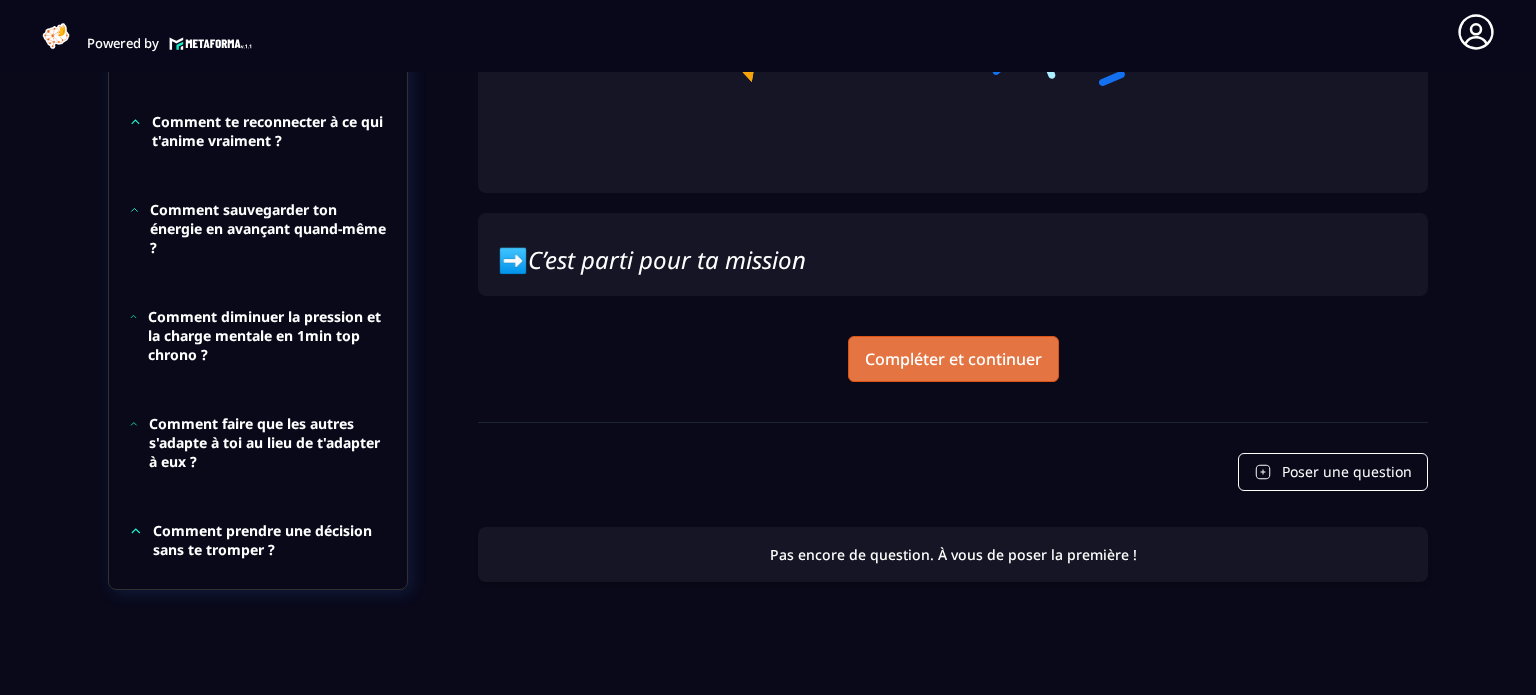 click on "Compléter et continuer" at bounding box center (953, 359) 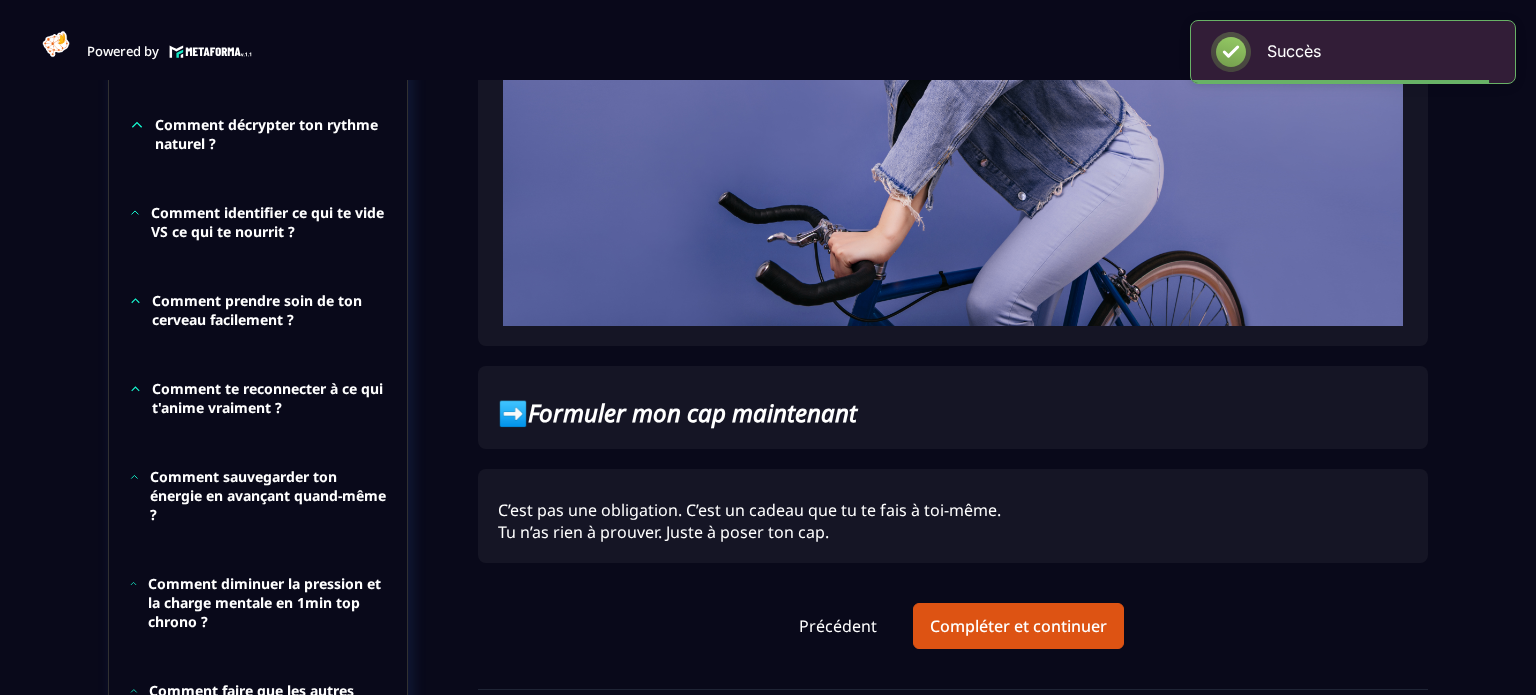 scroll, scrollTop: 8, scrollLeft: 0, axis: vertical 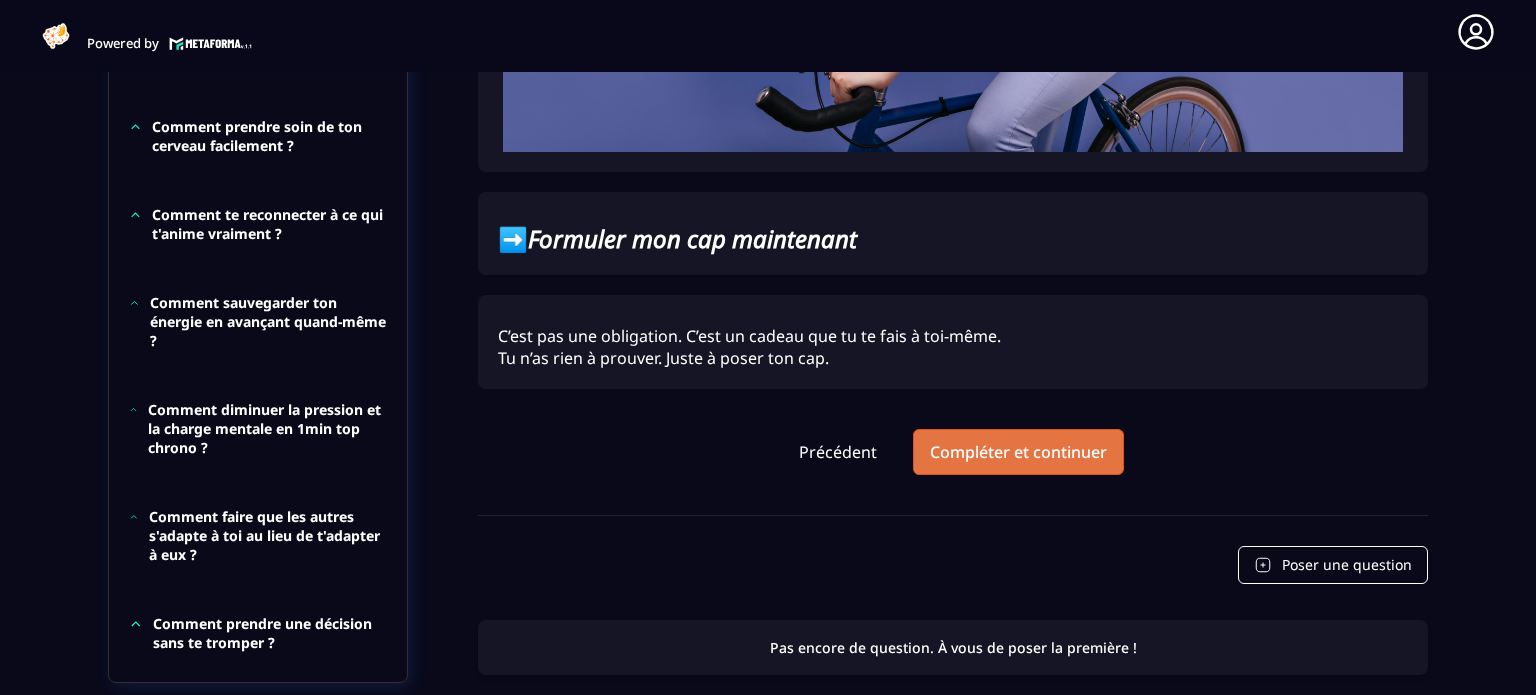 click on "Compléter et continuer" at bounding box center (1018, 452) 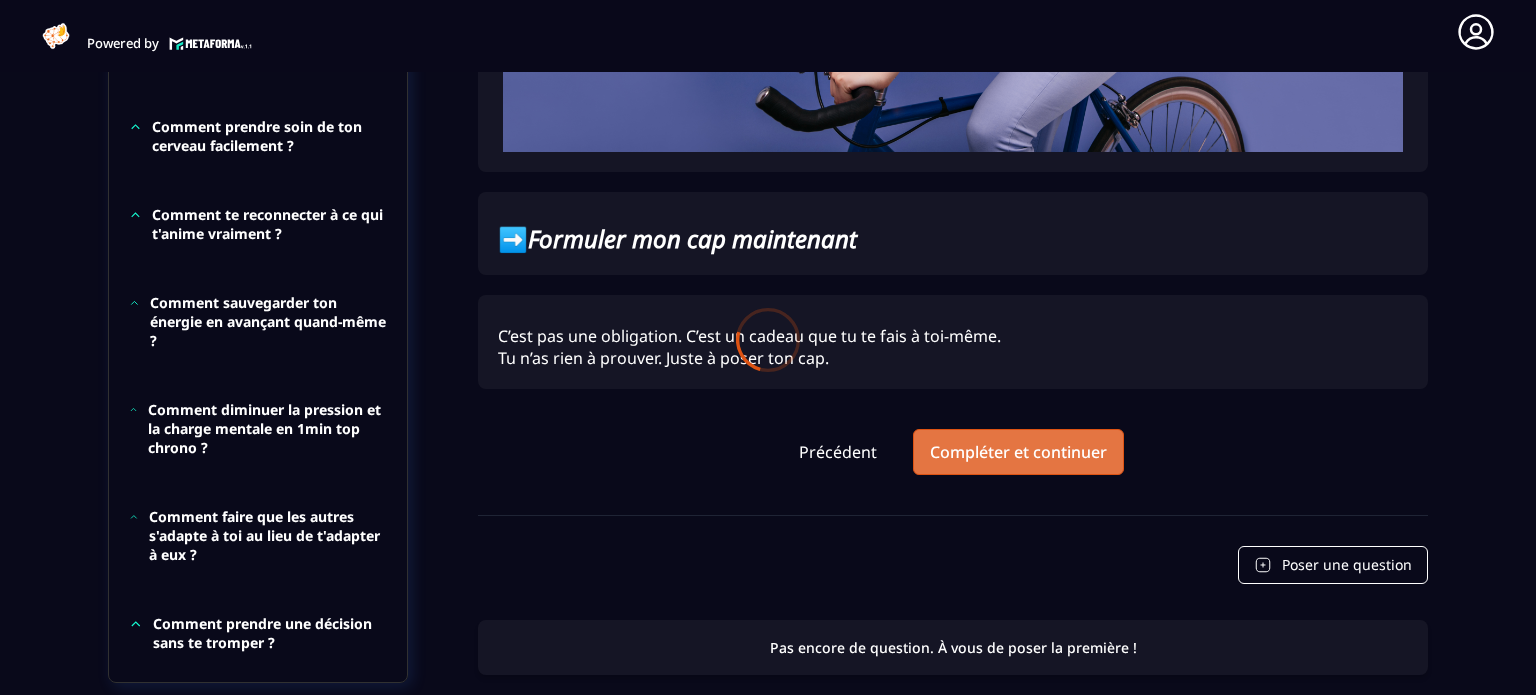 scroll, scrollTop: 0, scrollLeft: 0, axis: both 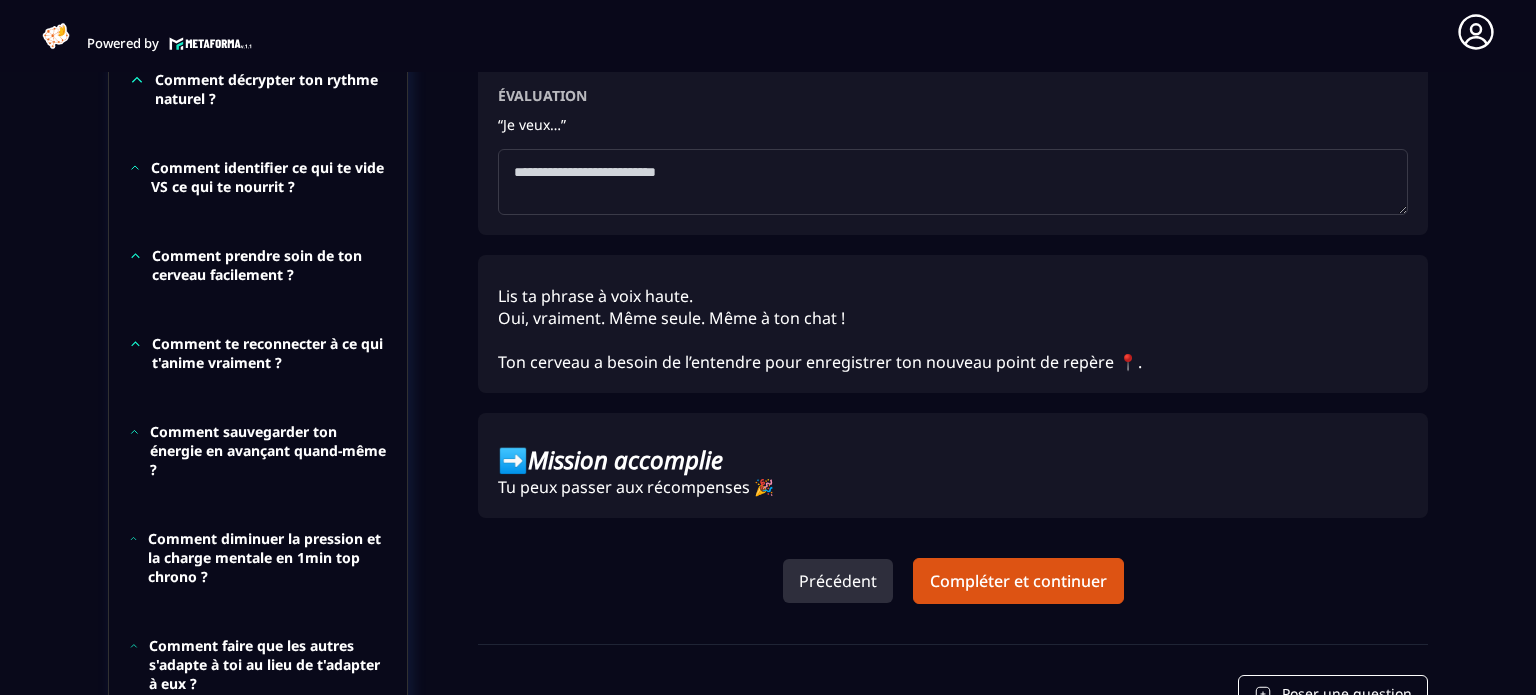 click on "Précédent" at bounding box center (838, 581) 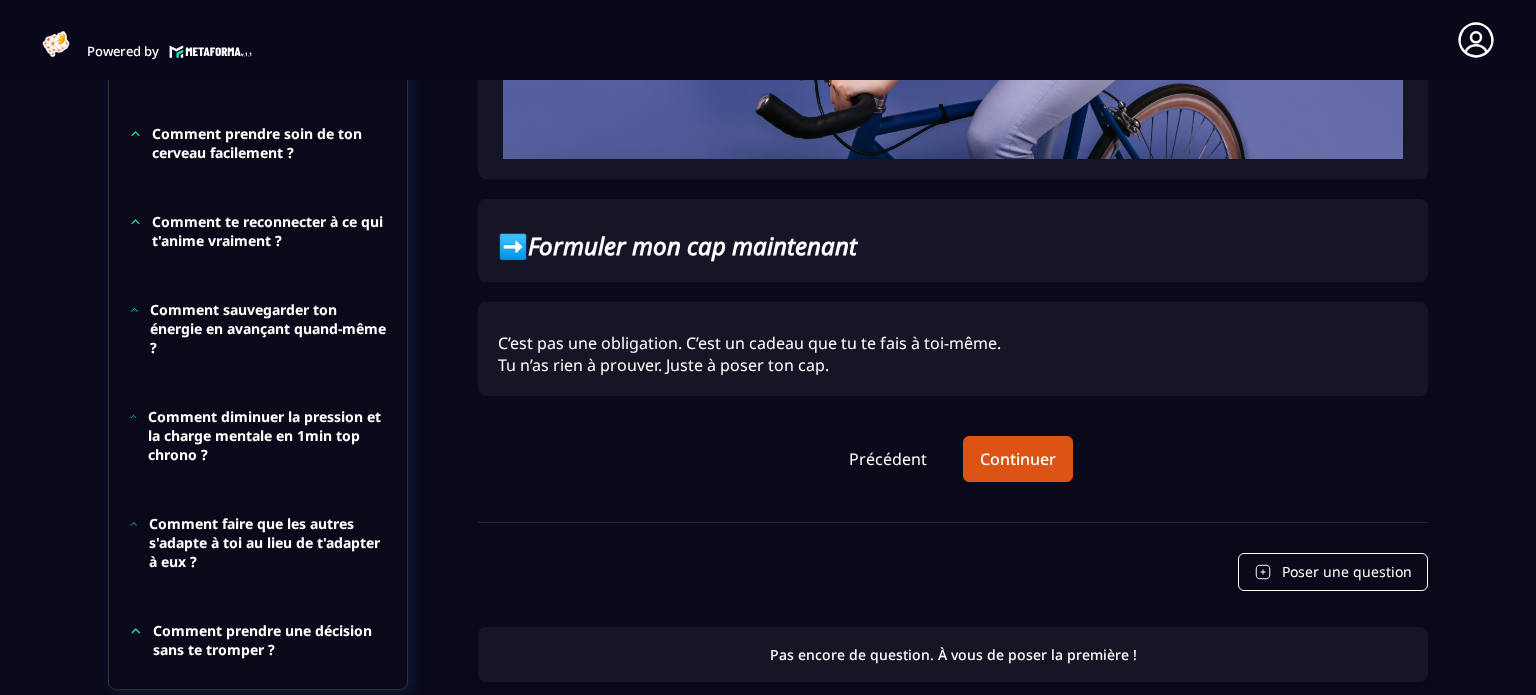 scroll, scrollTop: 2080, scrollLeft: 0, axis: vertical 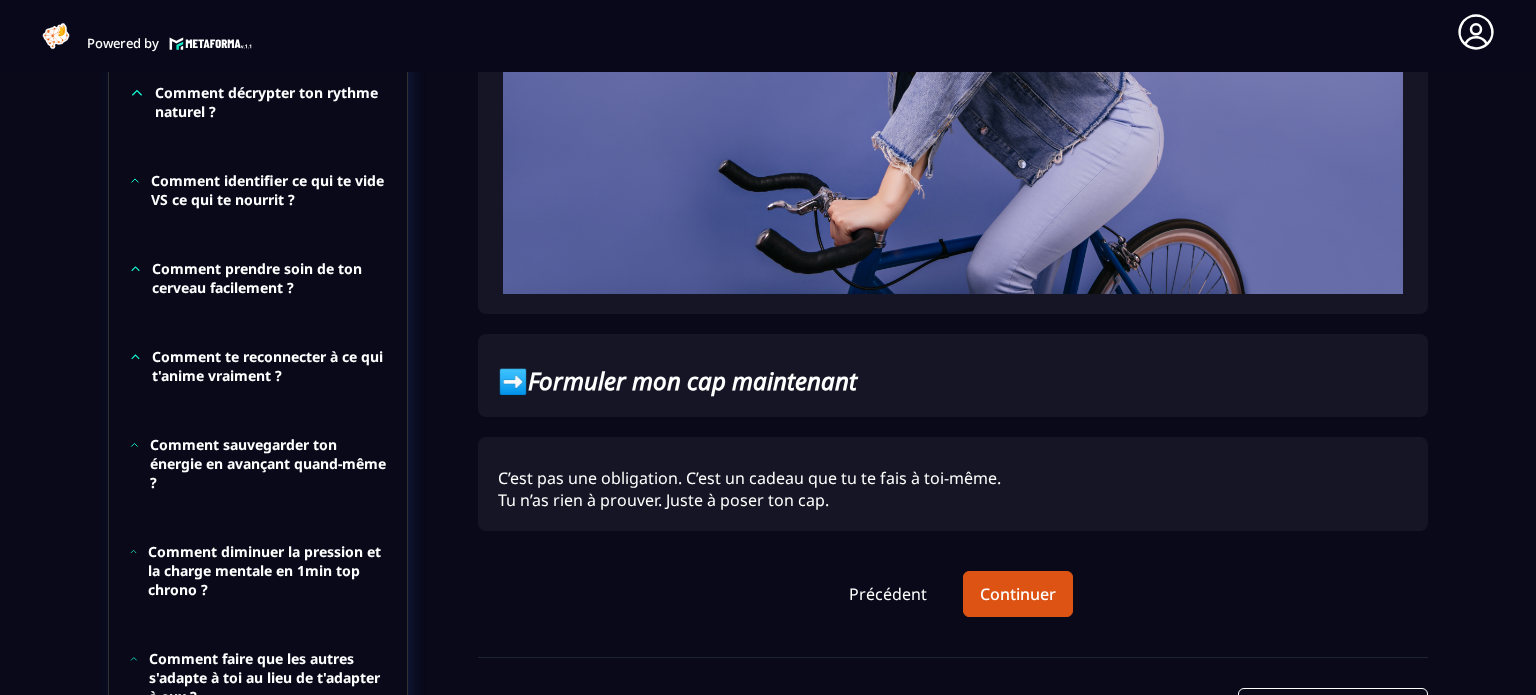 click on "Tu n’as rien à prouver. Juste à poser ton cap." at bounding box center (663, 500) 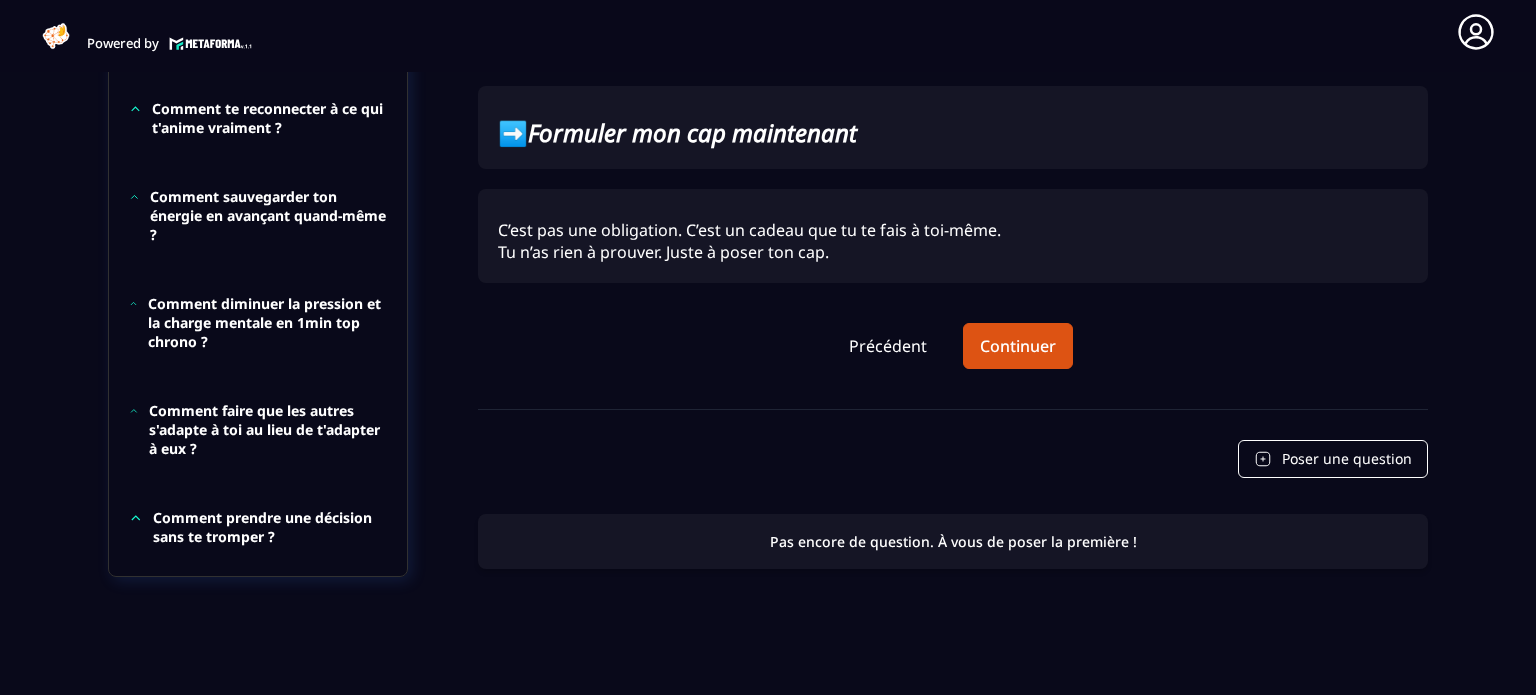 scroll, scrollTop: 2161, scrollLeft: 0, axis: vertical 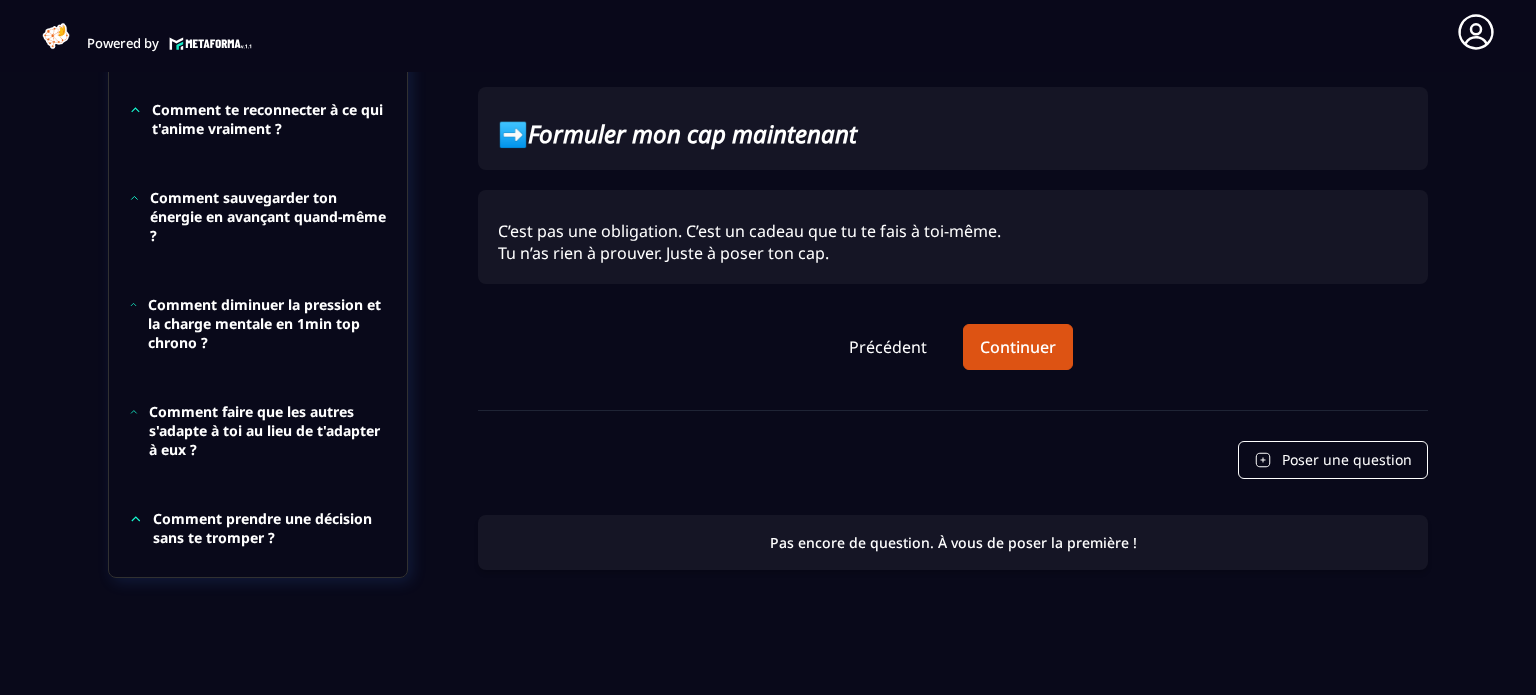 click on "Formuler mon cap maintenant" at bounding box center (692, 133) 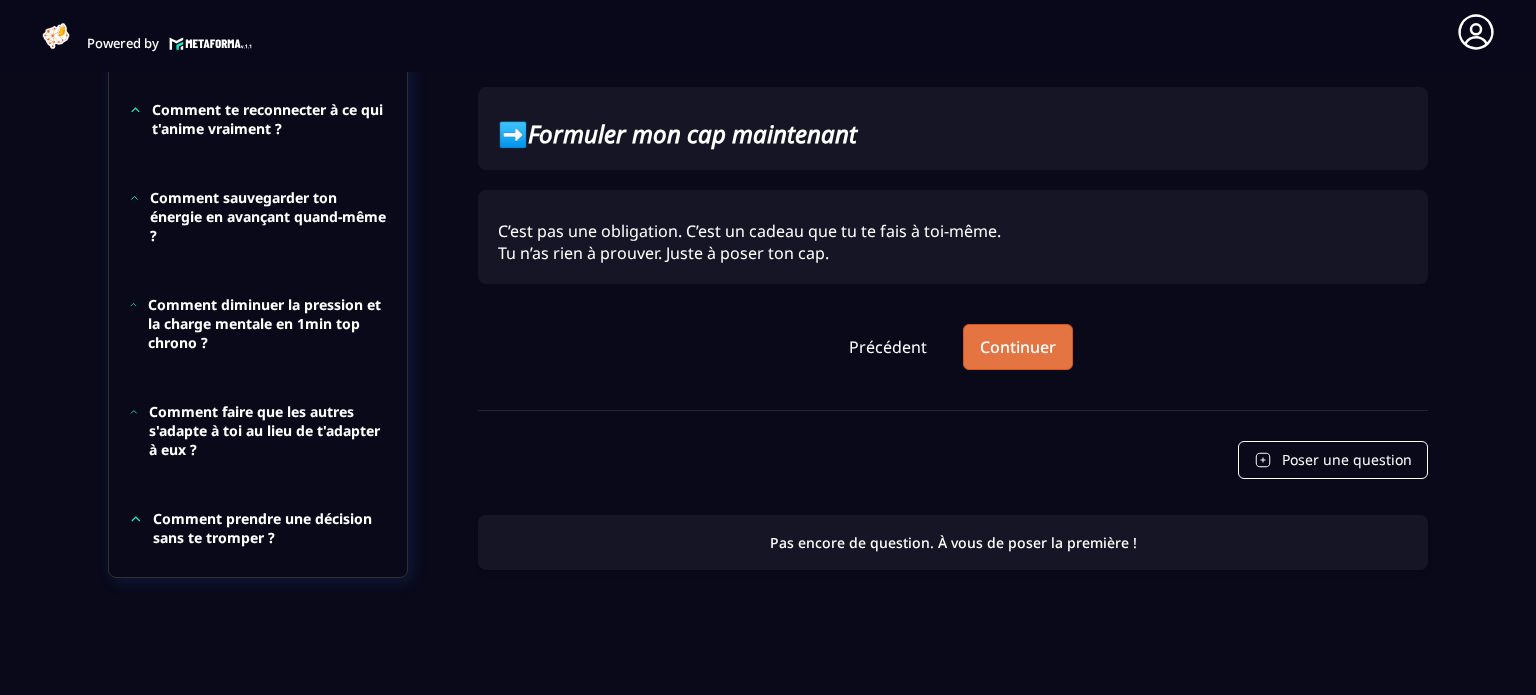 click on "Continuer" at bounding box center [1018, 347] 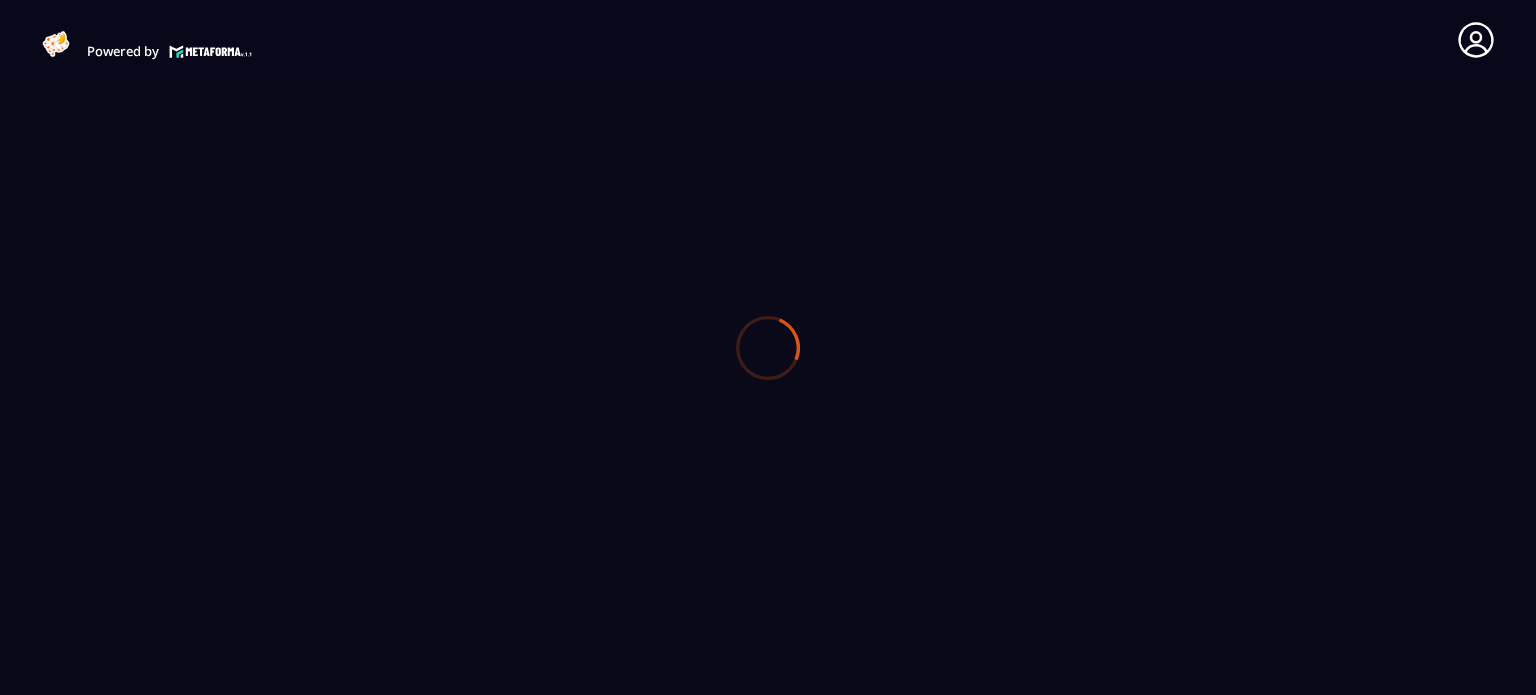 scroll, scrollTop: 1645, scrollLeft: 0, axis: vertical 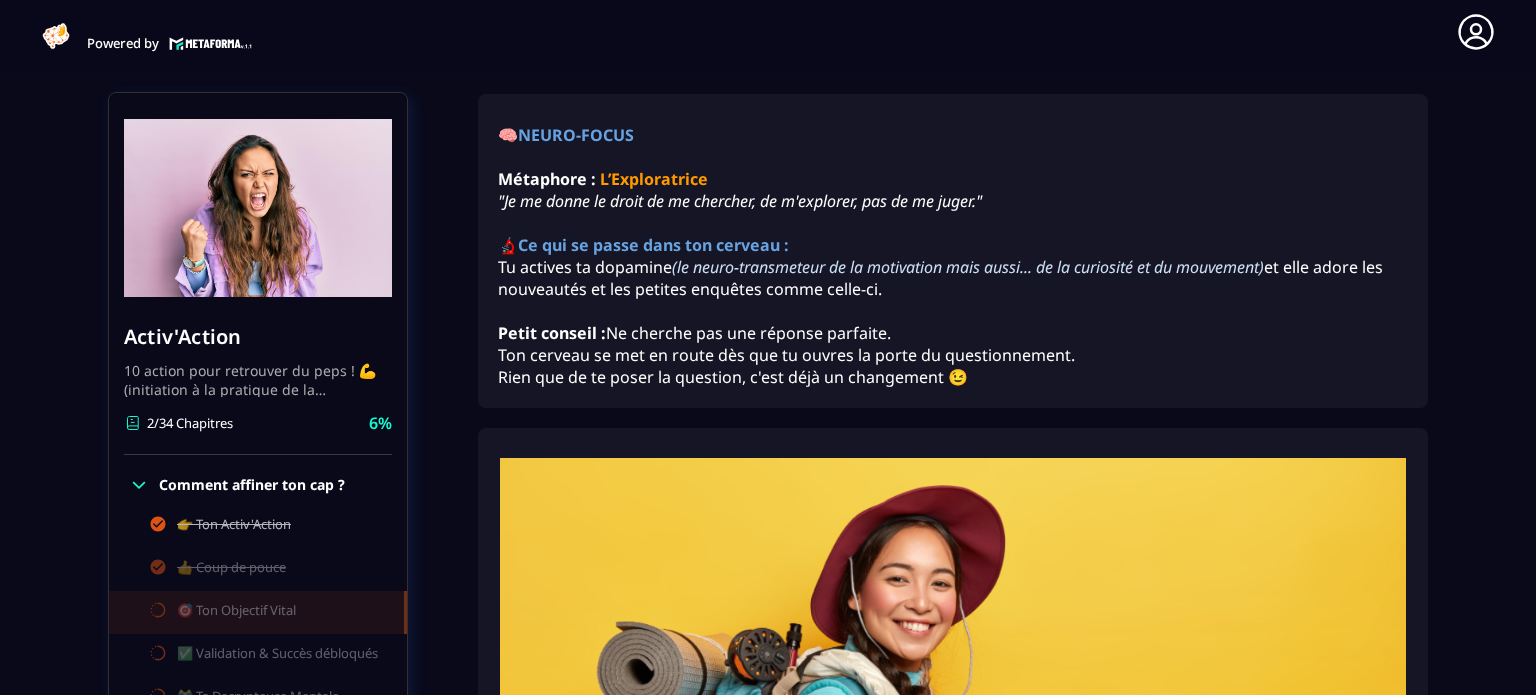 click on ""Je me donne le droit de me chercher, de m'explorer, pas de me juger."" at bounding box center (740, 201) 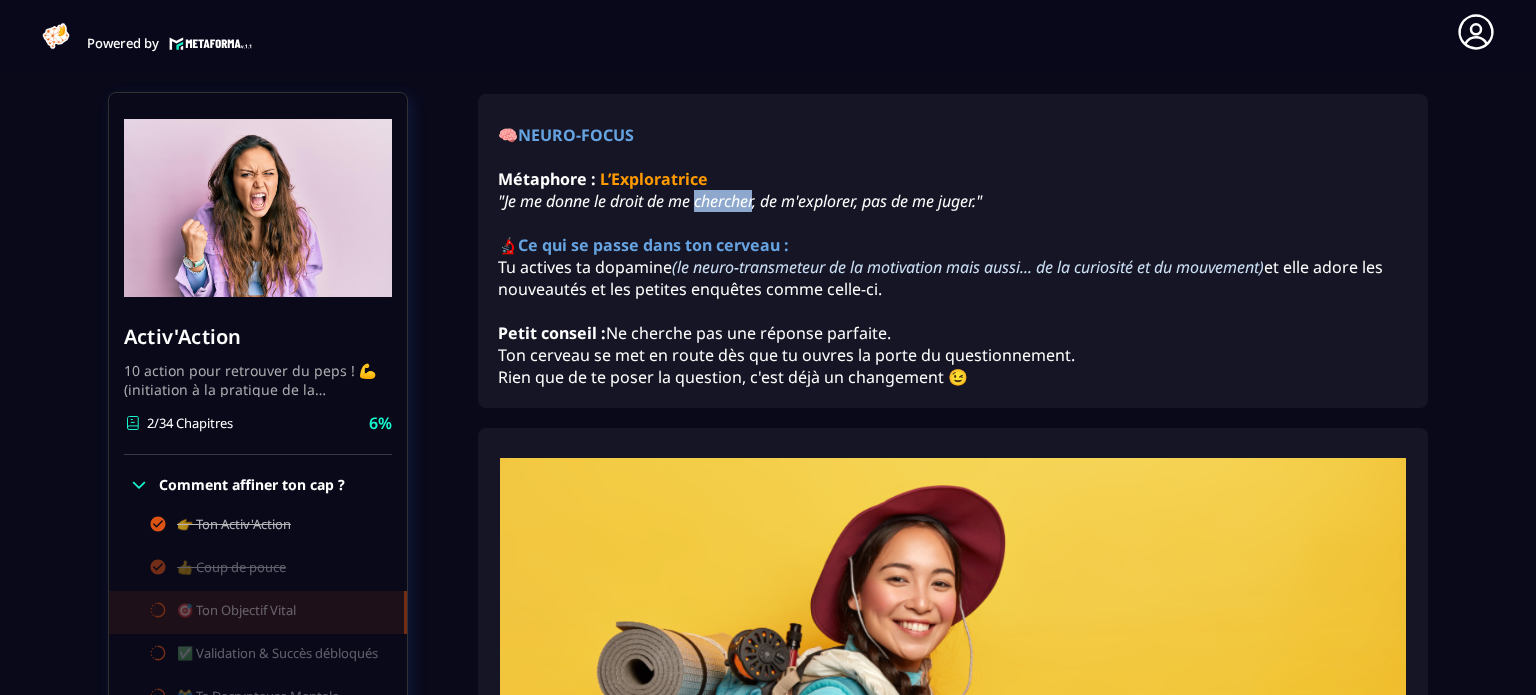 click on ""Je me donne le droit de me chercher, de m'explorer, pas de me juger."" at bounding box center [740, 201] 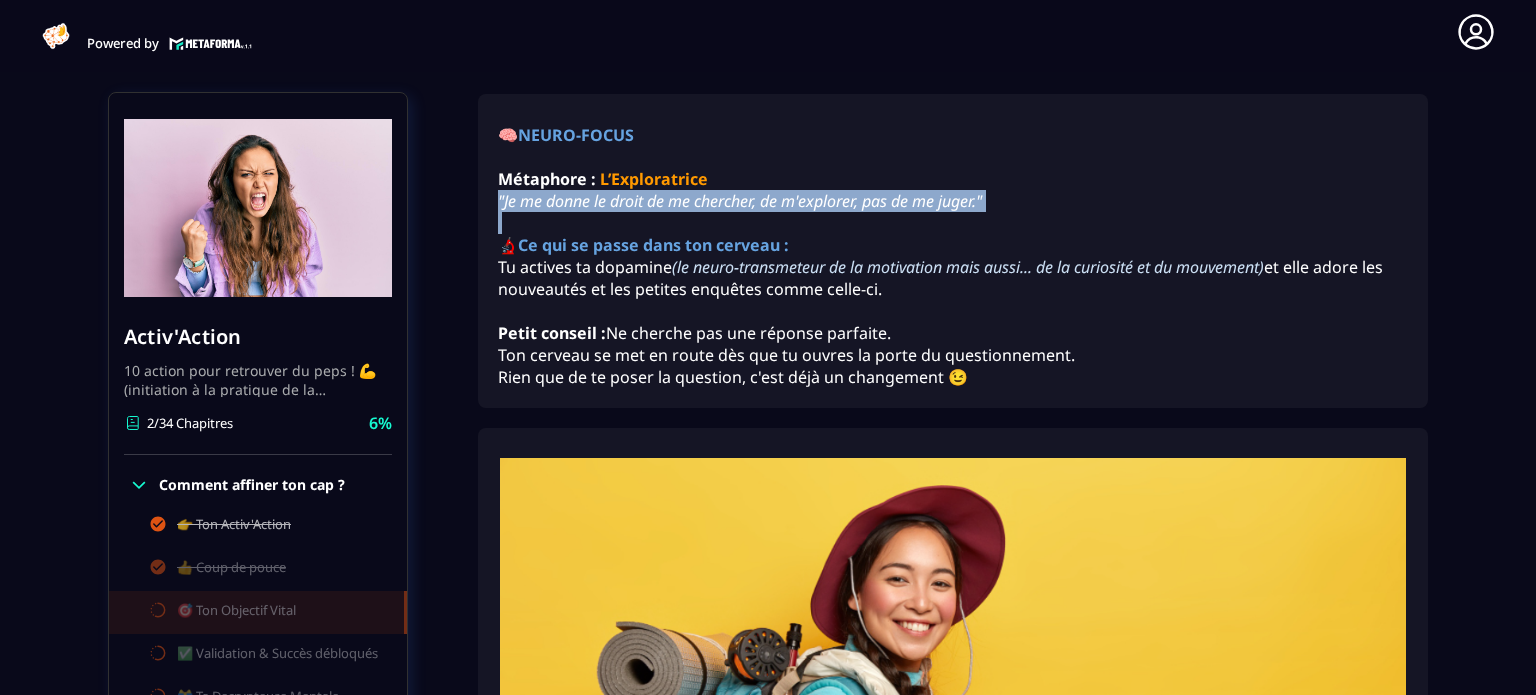click on ""Je me donne le droit de me chercher, de m'explorer, pas de me juger."" at bounding box center (740, 201) 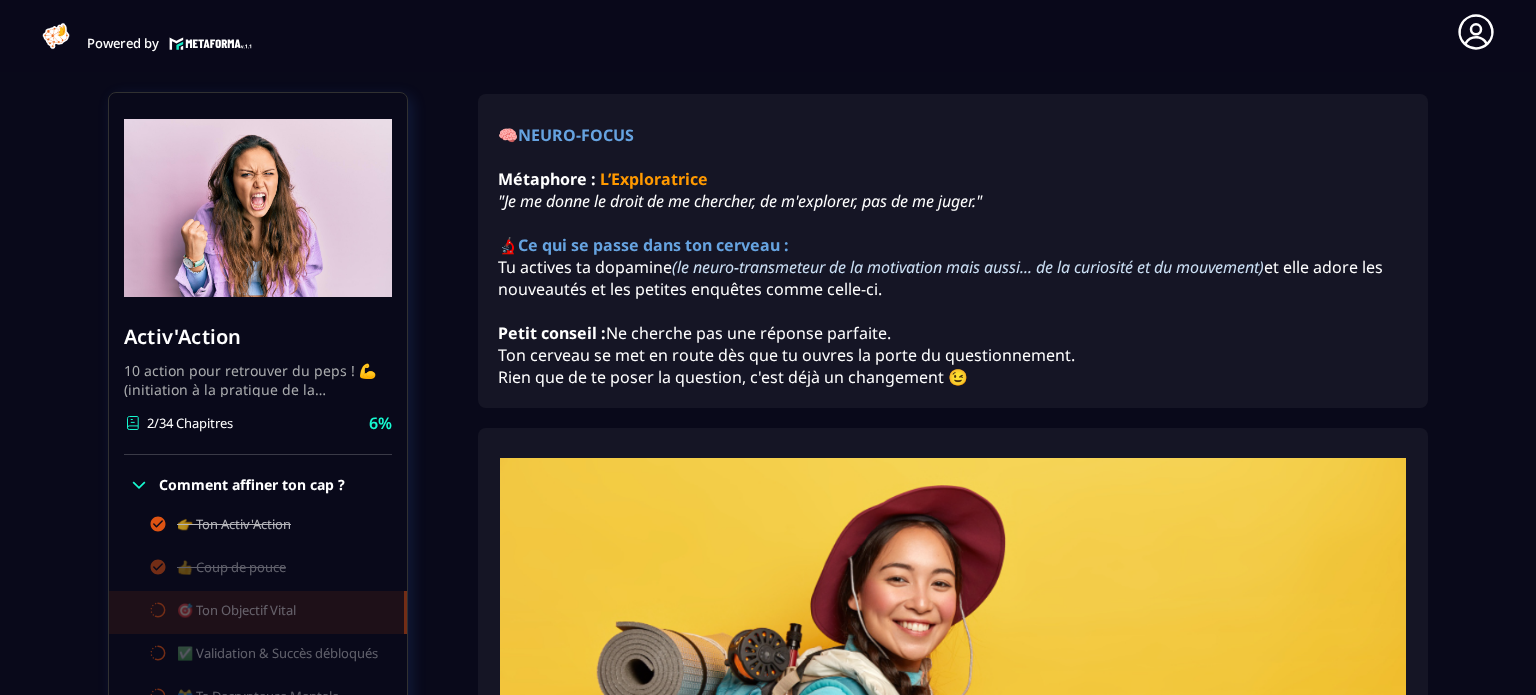 click on "et elle adore les nouveautés et les petites enquêtes comme celle-ci." at bounding box center [940, 278] 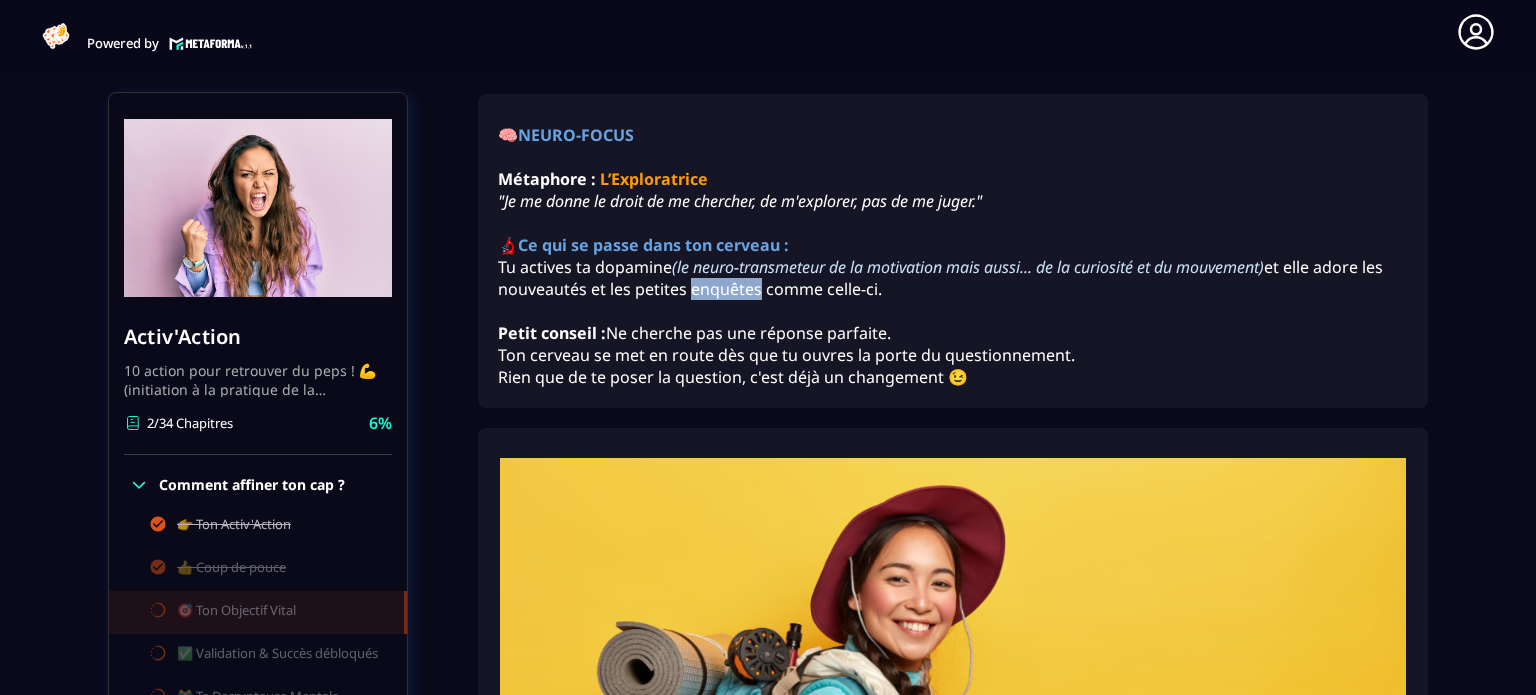 click on "et elle adore les nouveautés et les petites enquêtes comme celle-ci." at bounding box center [940, 278] 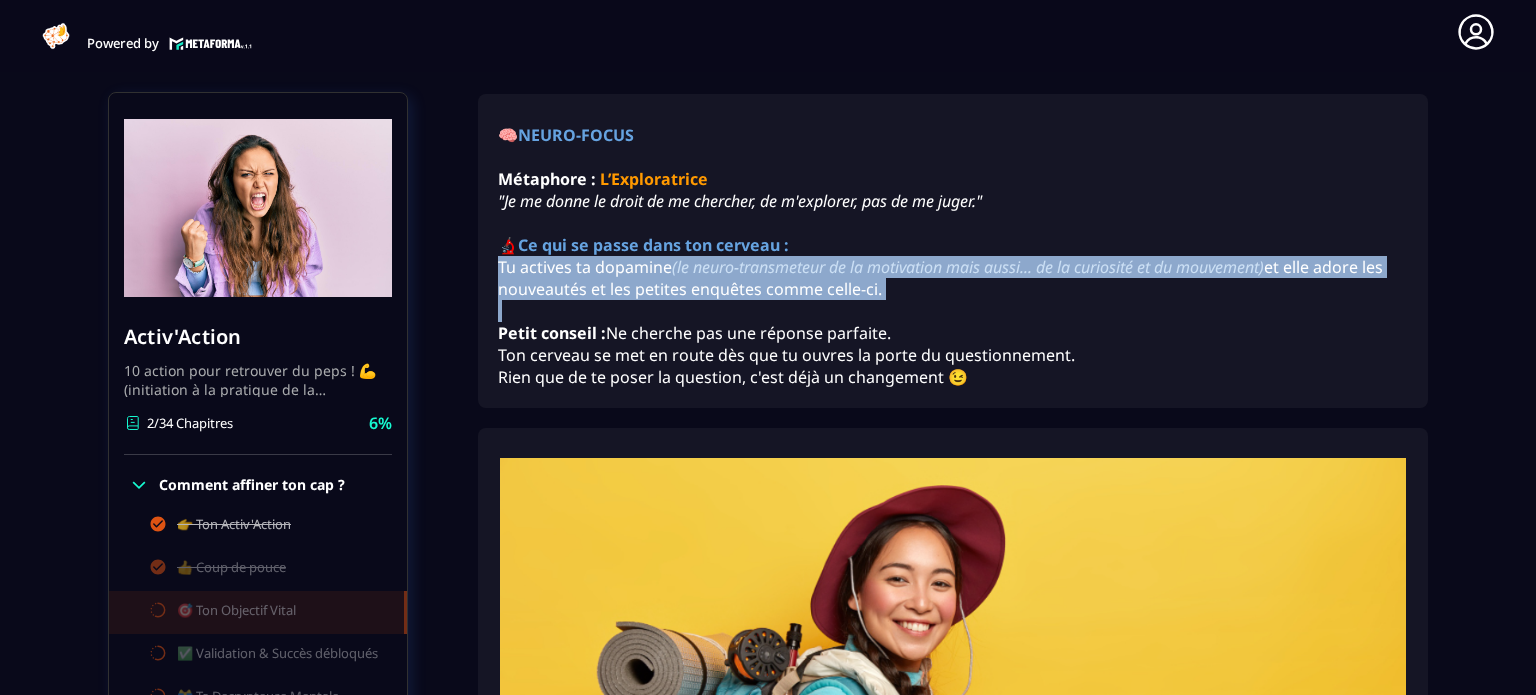 click on "et elle adore les nouveautés et les petites enquêtes comme celle-ci." at bounding box center [940, 278] 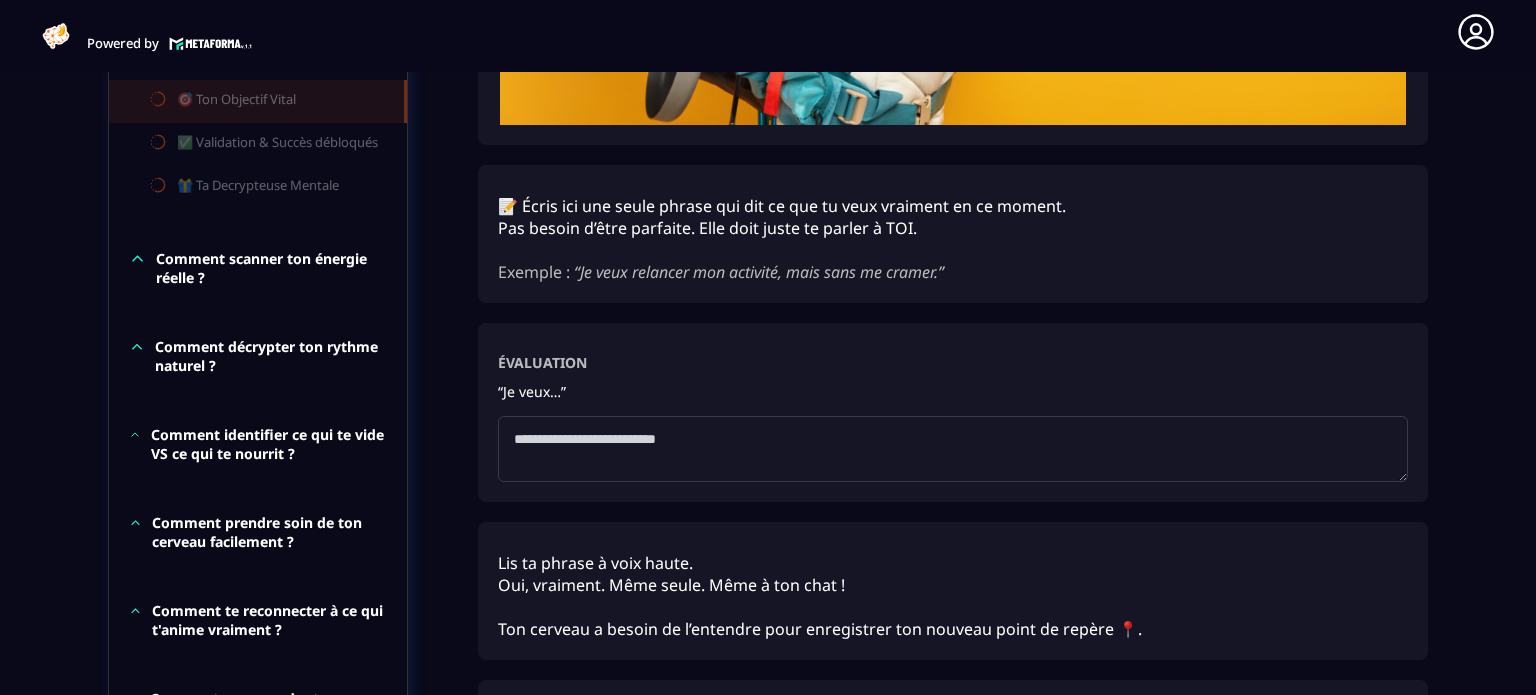 scroll, scrollTop: 1146, scrollLeft: 0, axis: vertical 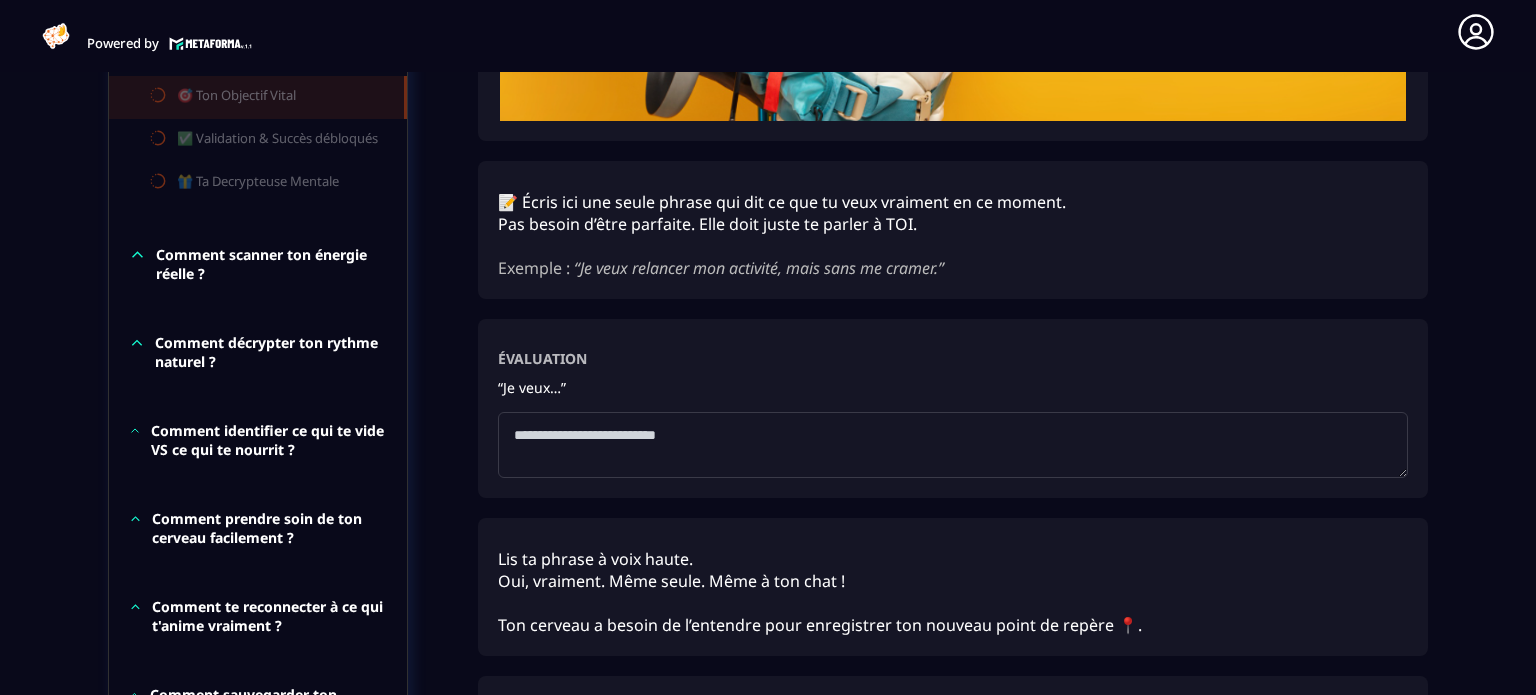 click at bounding box center (953, 445) 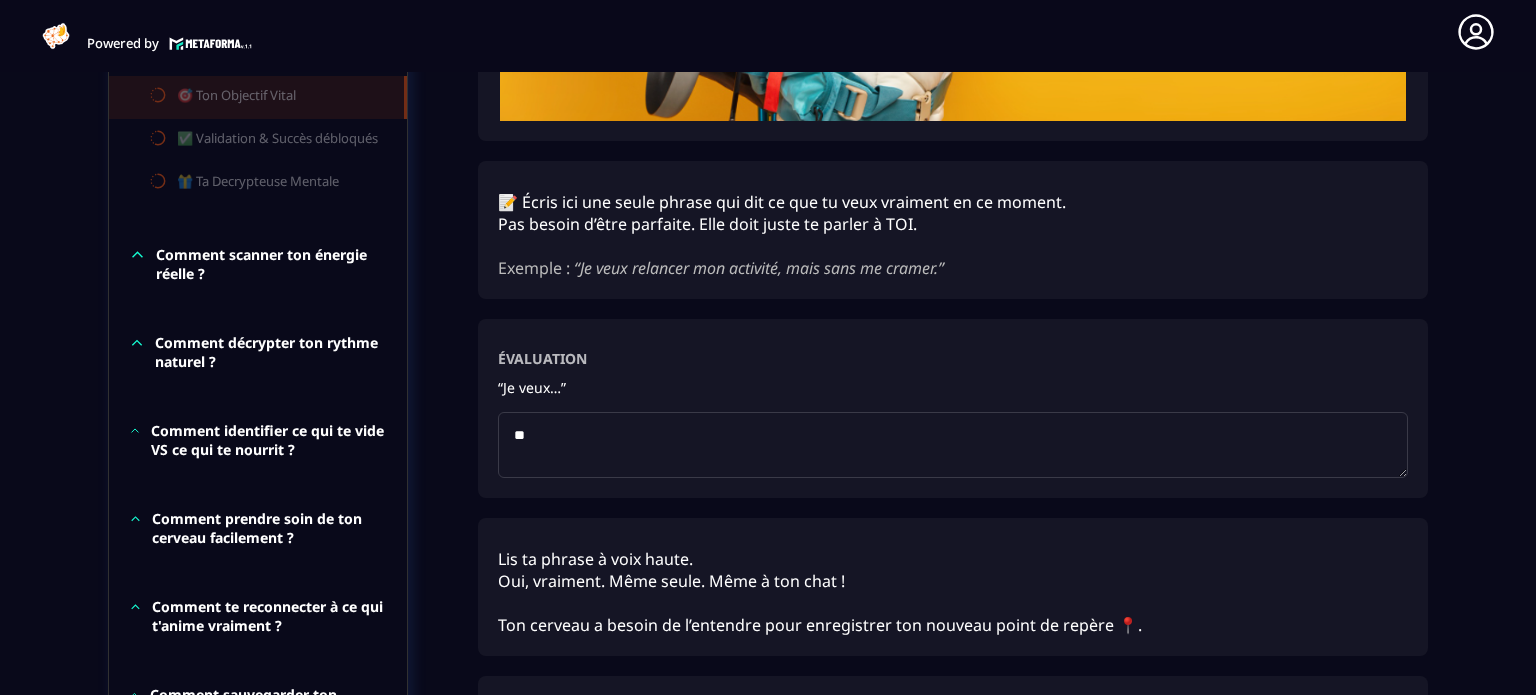 type on "*" 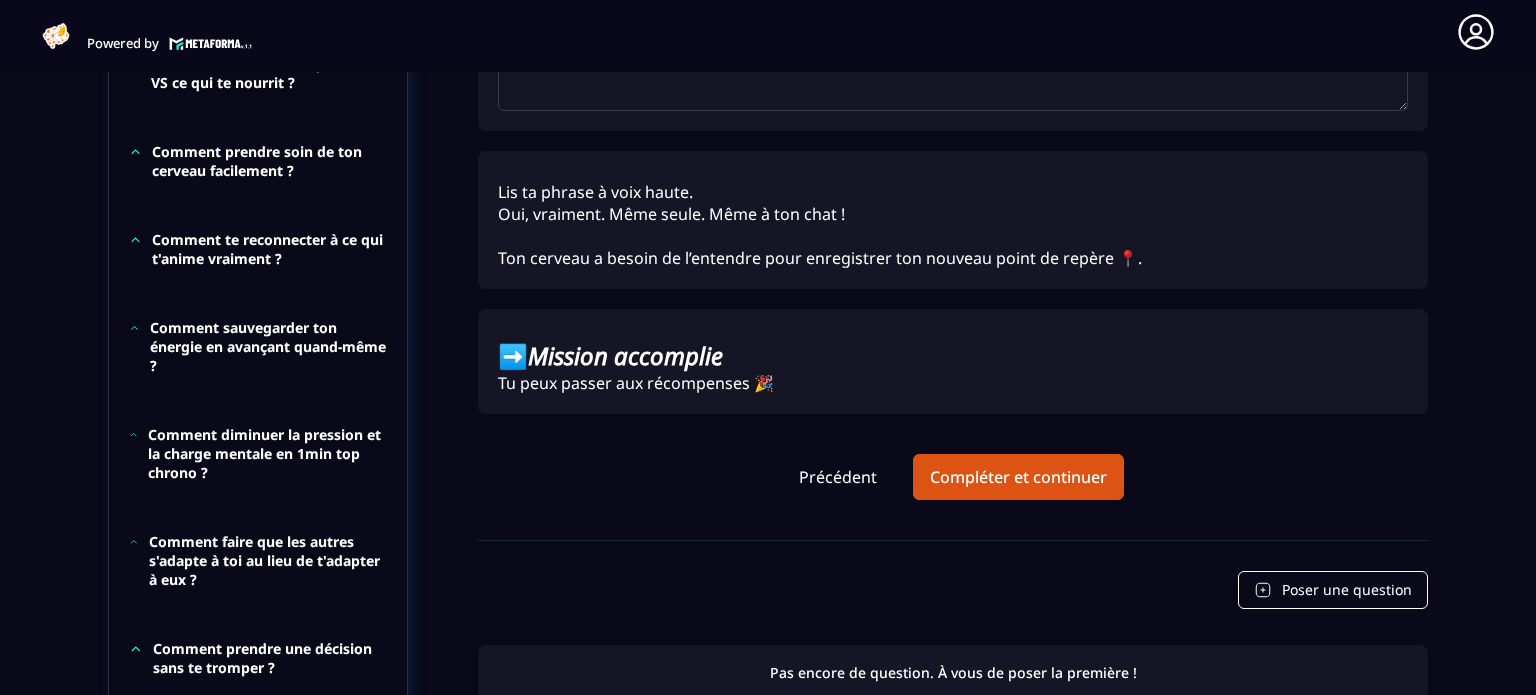 scroll, scrollTop: 1533, scrollLeft: 0, axis: vertical 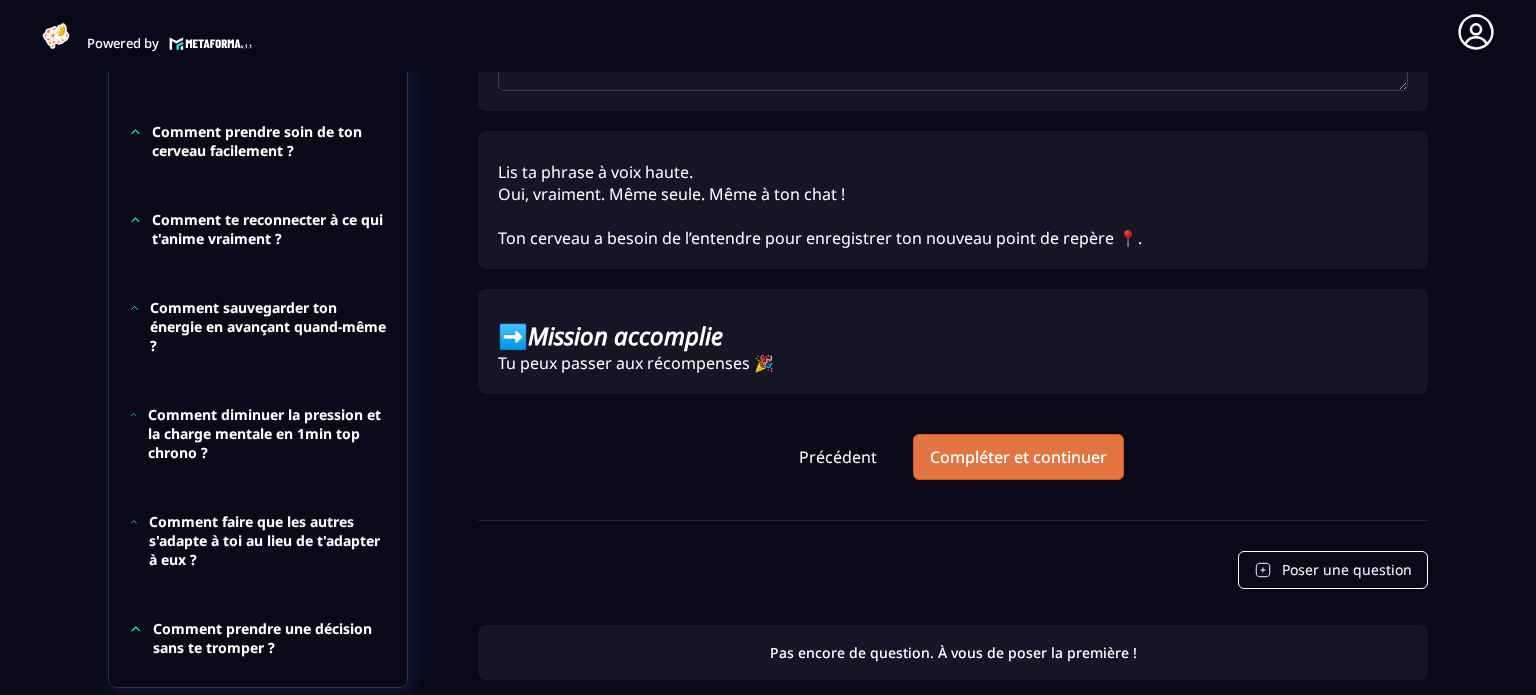 type on "**********" 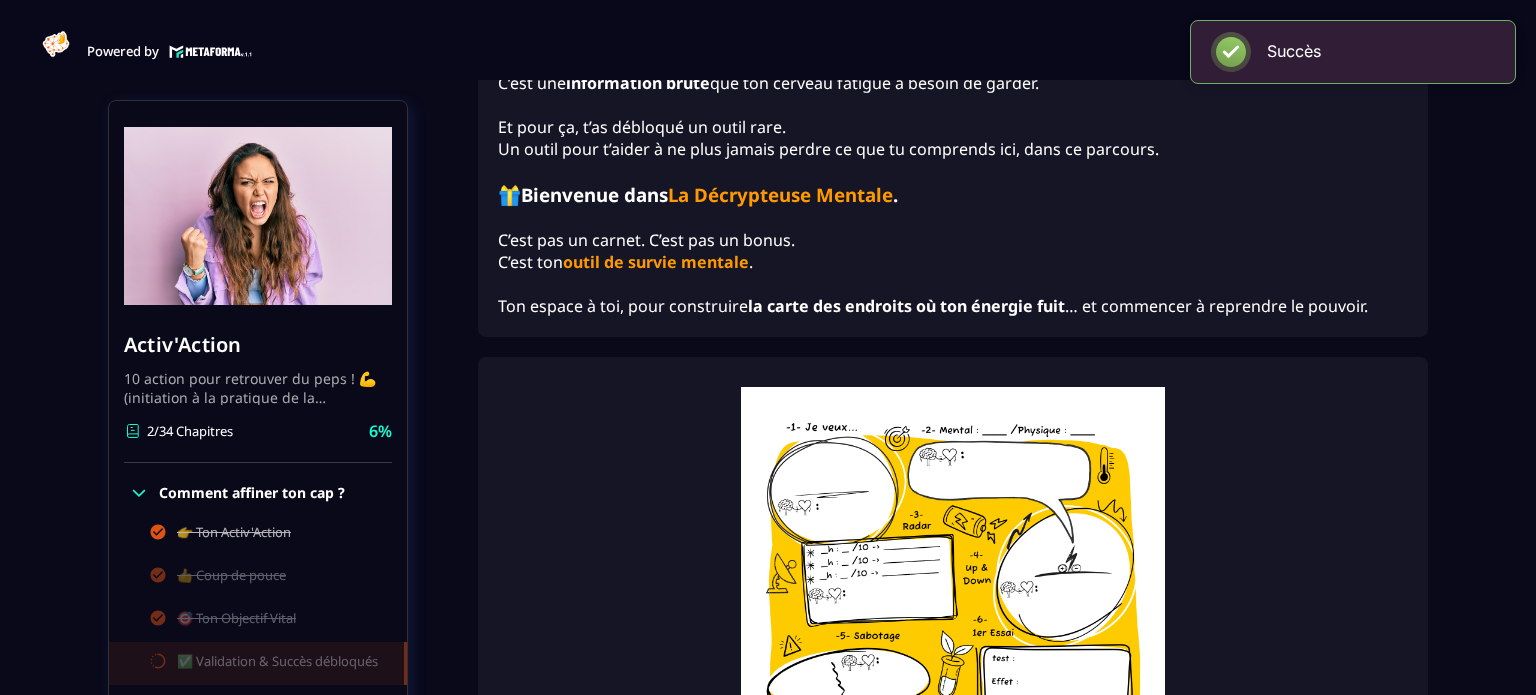 scroll, scrollTop: 8, scrollLeft: 0, axis: vertical 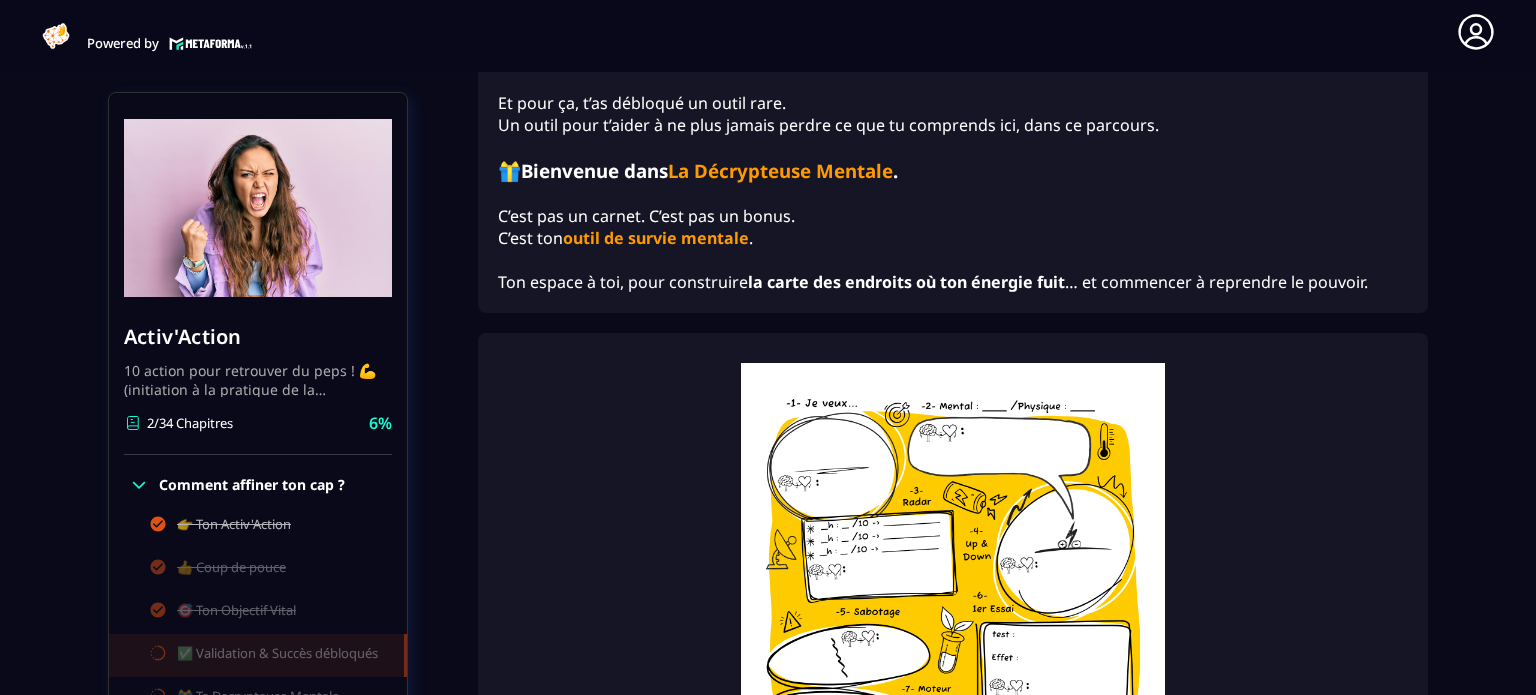click on "🎯 Ce que tu viens de débloquer : Tu n’as pas juste fait un exercice. Tu as posé ta première brique.  🧱  ... Et t’as pas idée à quel point elle est précieuse. Ce que tu viens d’écrire, ce n’est pas un petit objectif de plus que t’oublieras demain. C’est une  information brute  que ton cerveau fatigué a besoin de garder. Et pour ça, t’as débloqué un outil rare. Un outil pour t’aider à ne plus jamais perdre ce que tu comprends ici, dans ce parcours. 🎁  Bienvenue dans  La Décrypteuse Mentale .  C’est pas un carnet. C’est pas un bonus.  C’est ton  outil de survie mentale .  Ton espace à toi, pour construire  la carte des endroits où ton énergie fuit … et commencer à reprendre le pouvoir." 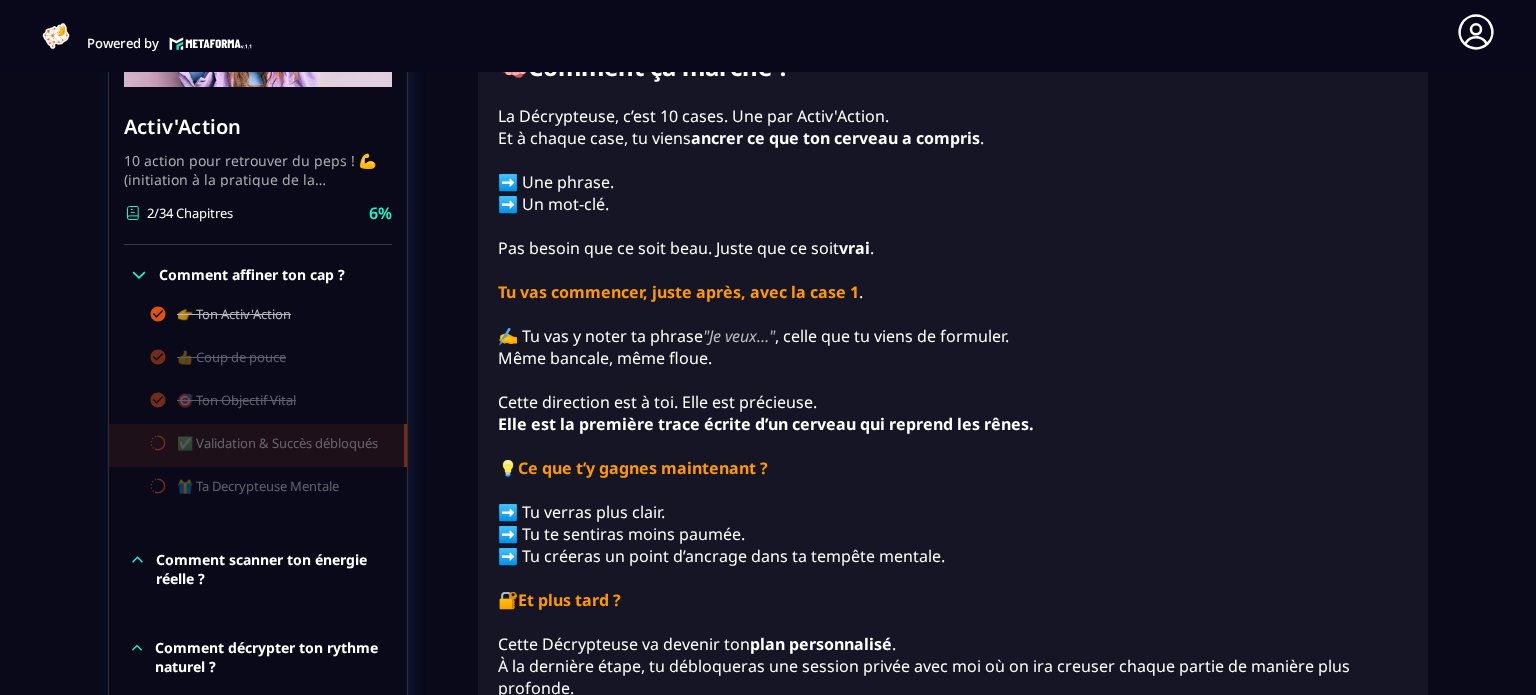 scroll, scrollTop: 2533, scrollLeft: 0, axis: vertical 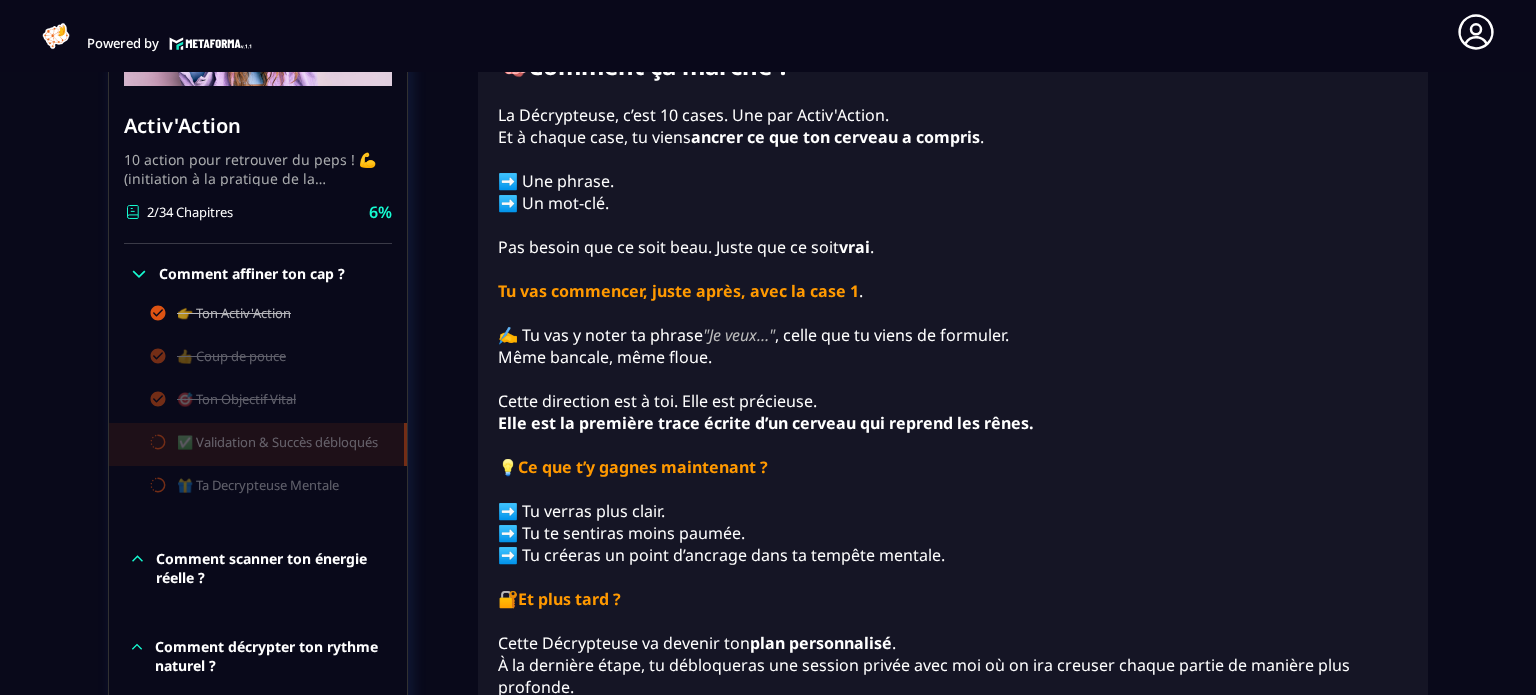 click on "Tu vas commencer, juste après, avec la case 1" at bounding box center (678, 291) 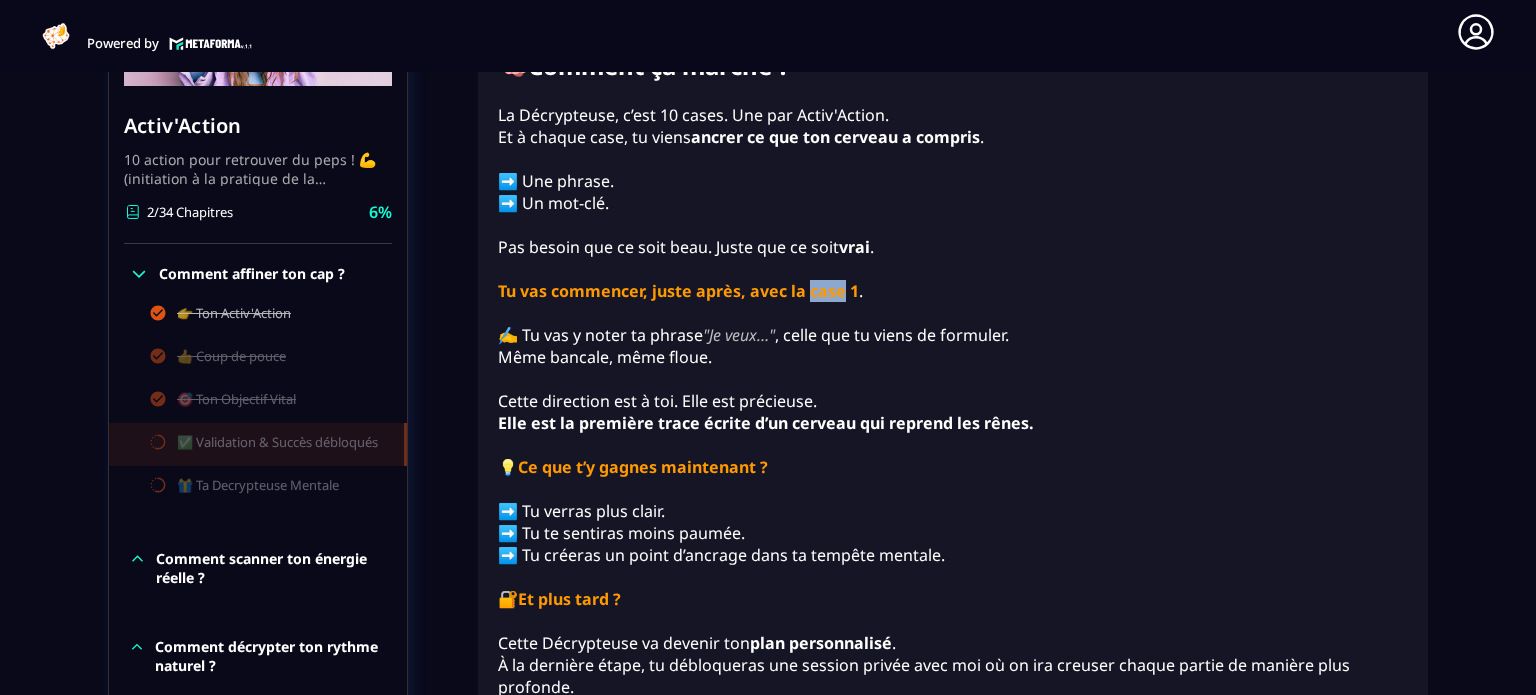 click on "Tu vas commencer, juste après, avec la case 1" at bounding box center (678, 291) 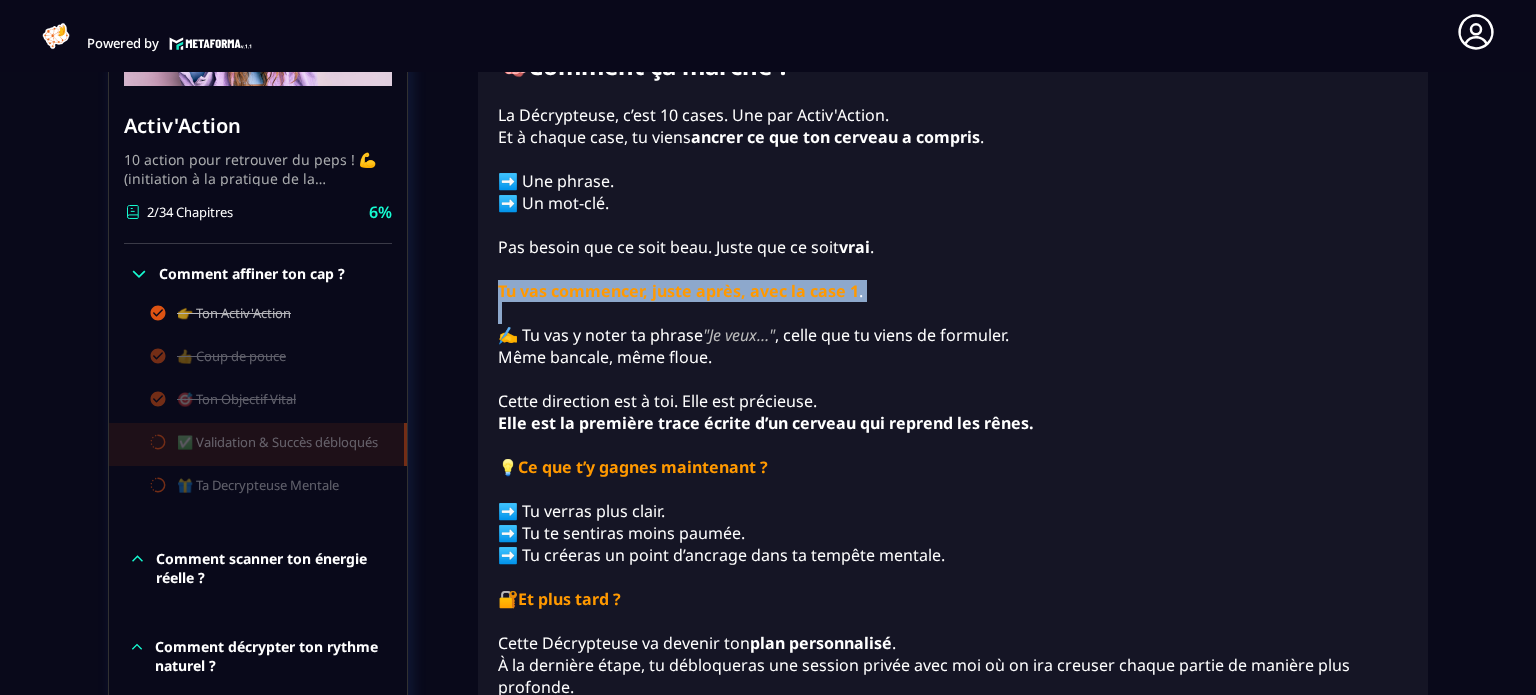 click on "Tu vas commencer, juste après, avec la case 1" at bounding box center (678, 291) 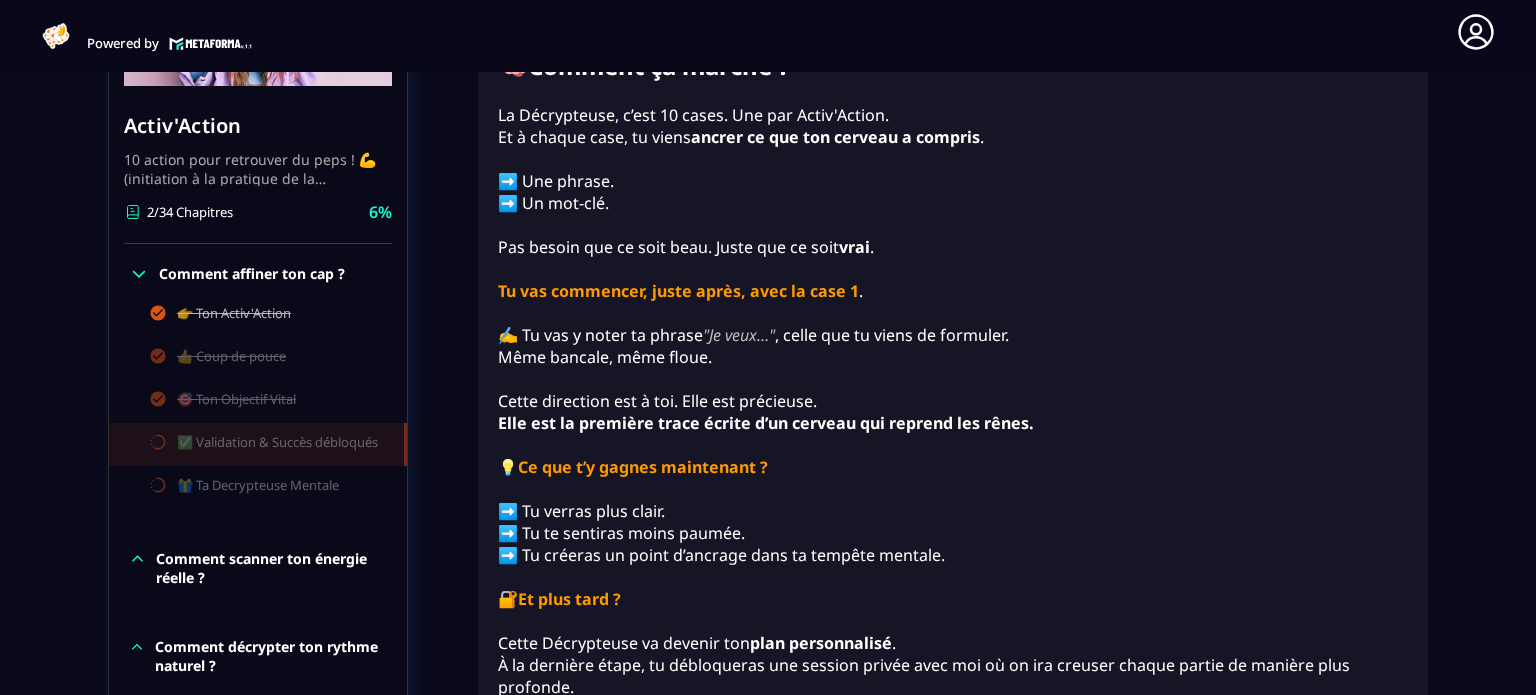 click on "✍️ Tu vas y noter ta phrase  "Je veux…" , celle que tu viens de formuler." at bounding box center (953, 335) 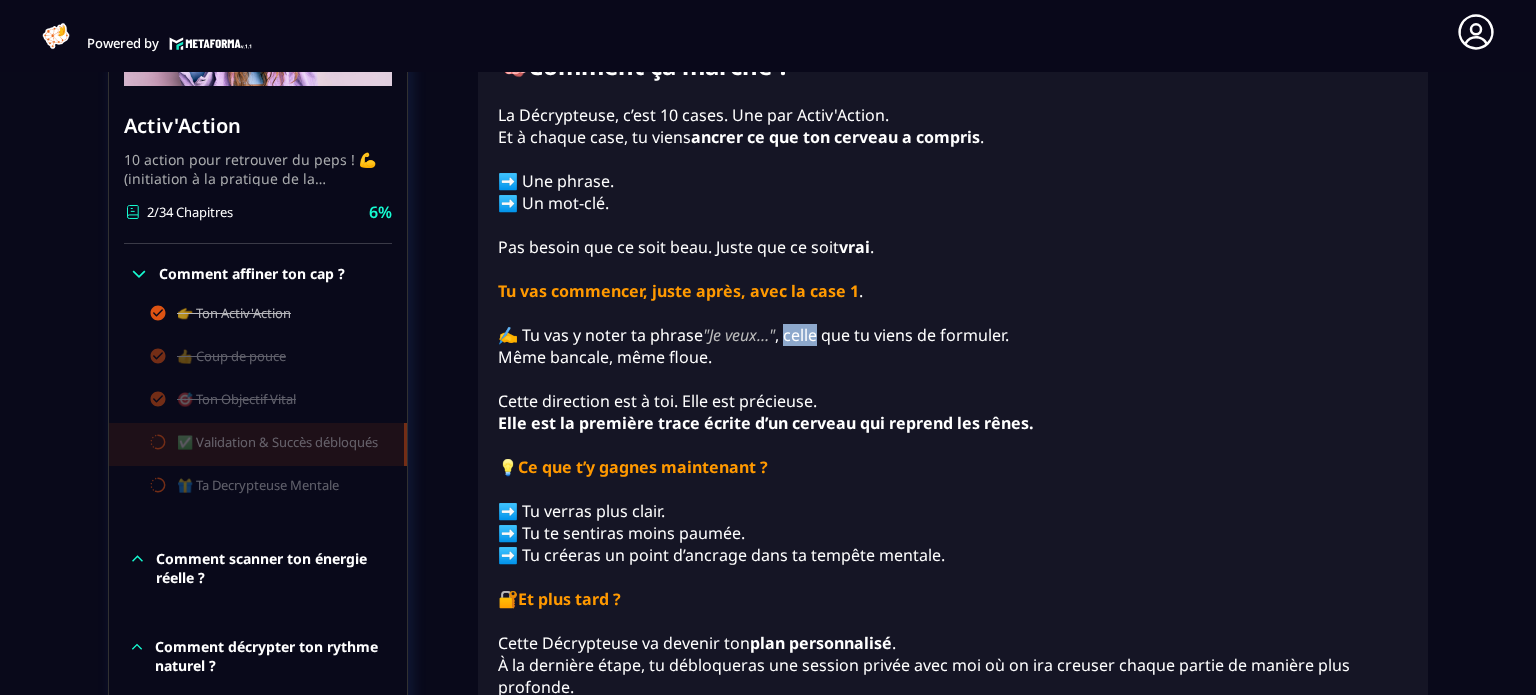 click on "✍️ Tu vas y noter ta phrase  "Je veux…" , celle que tu viens de formuler." at bounding box center [953, 335] 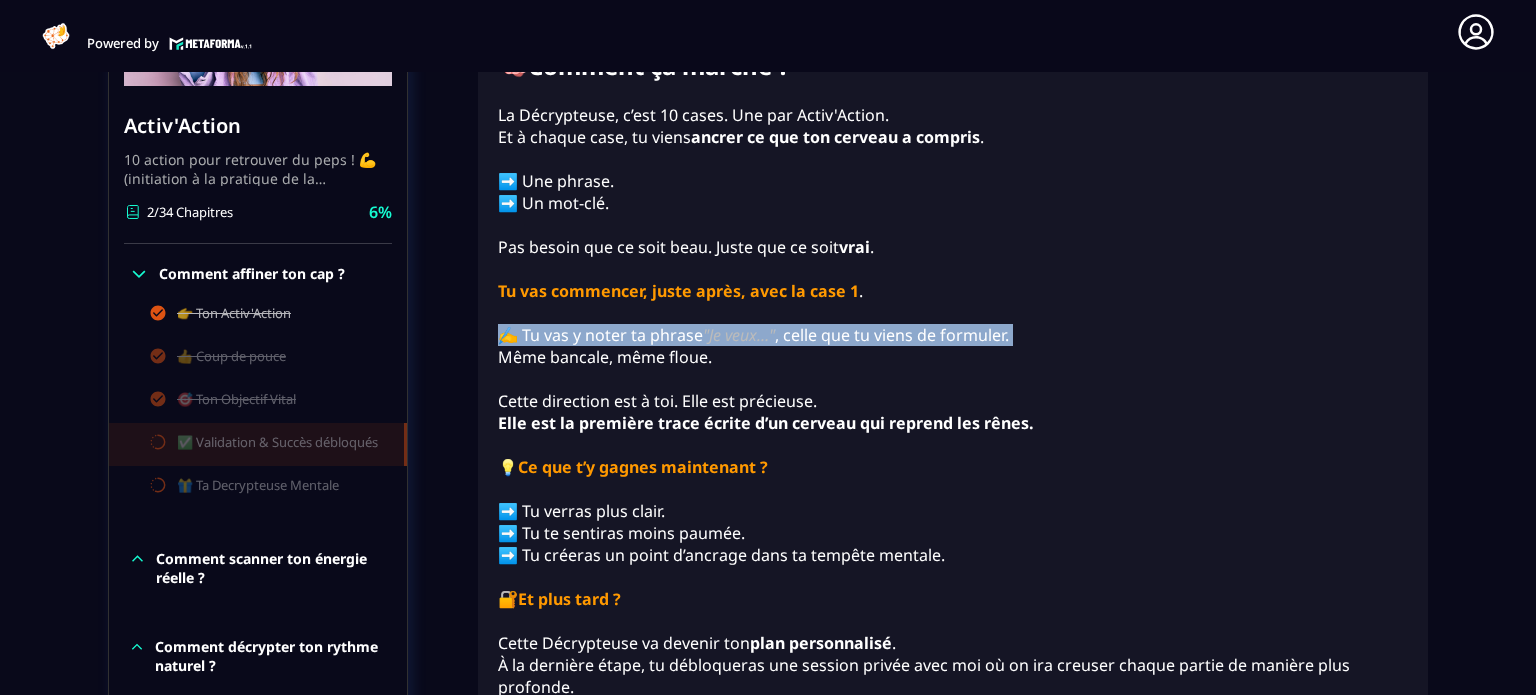 click on "✍️ Tu vas y noter ta phrase  "Je veux…" , celle que tu viens de formuler." at bounding box center (953, 335) 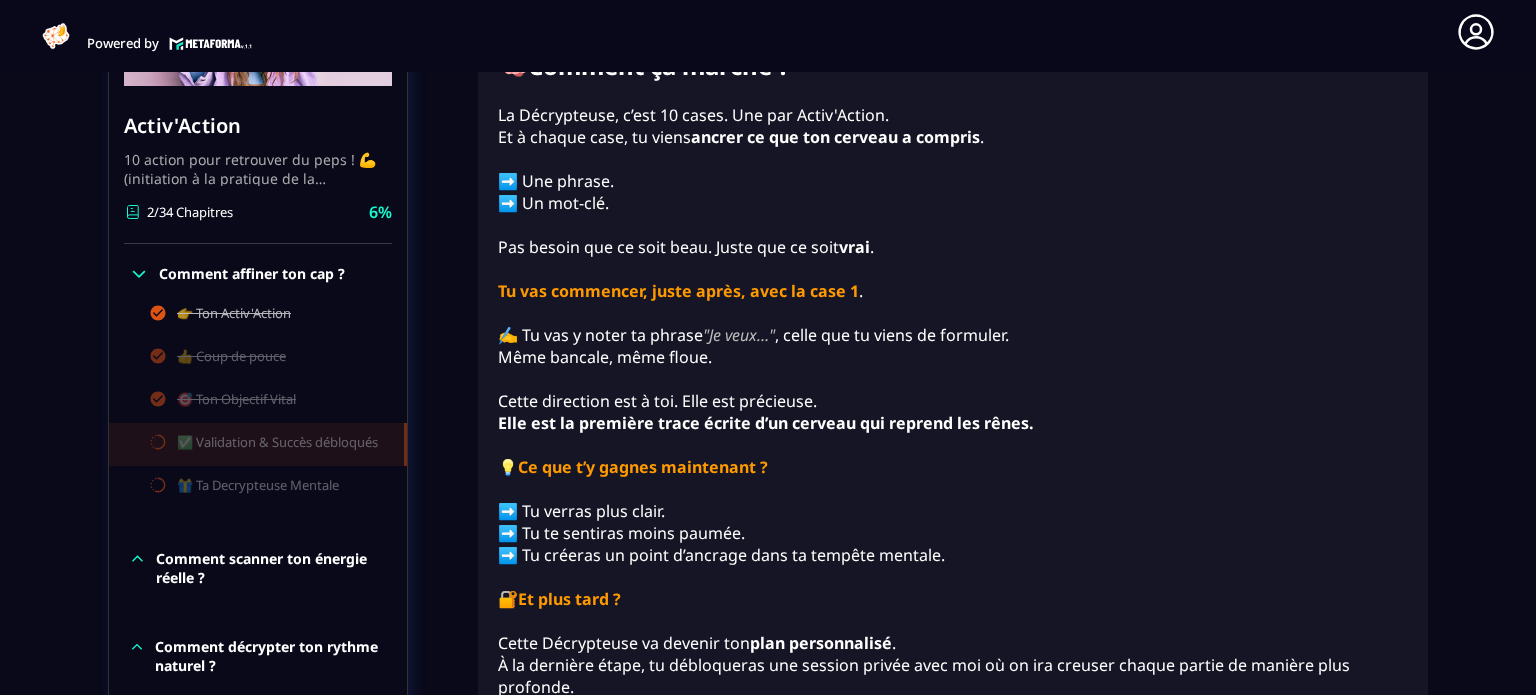 click at bounding box center [953, 379] 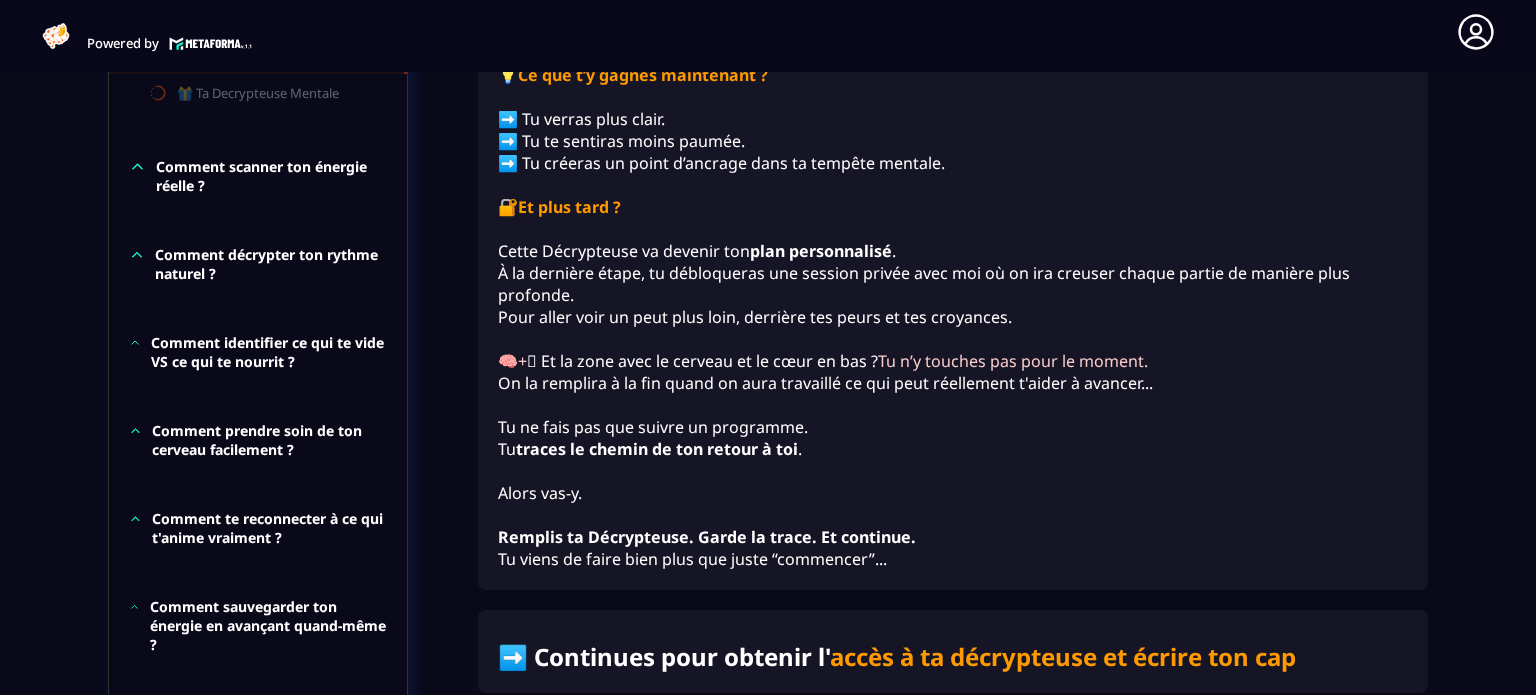 scroll, scrollTop: 2926, scrollLeft: 0, axis: vertical 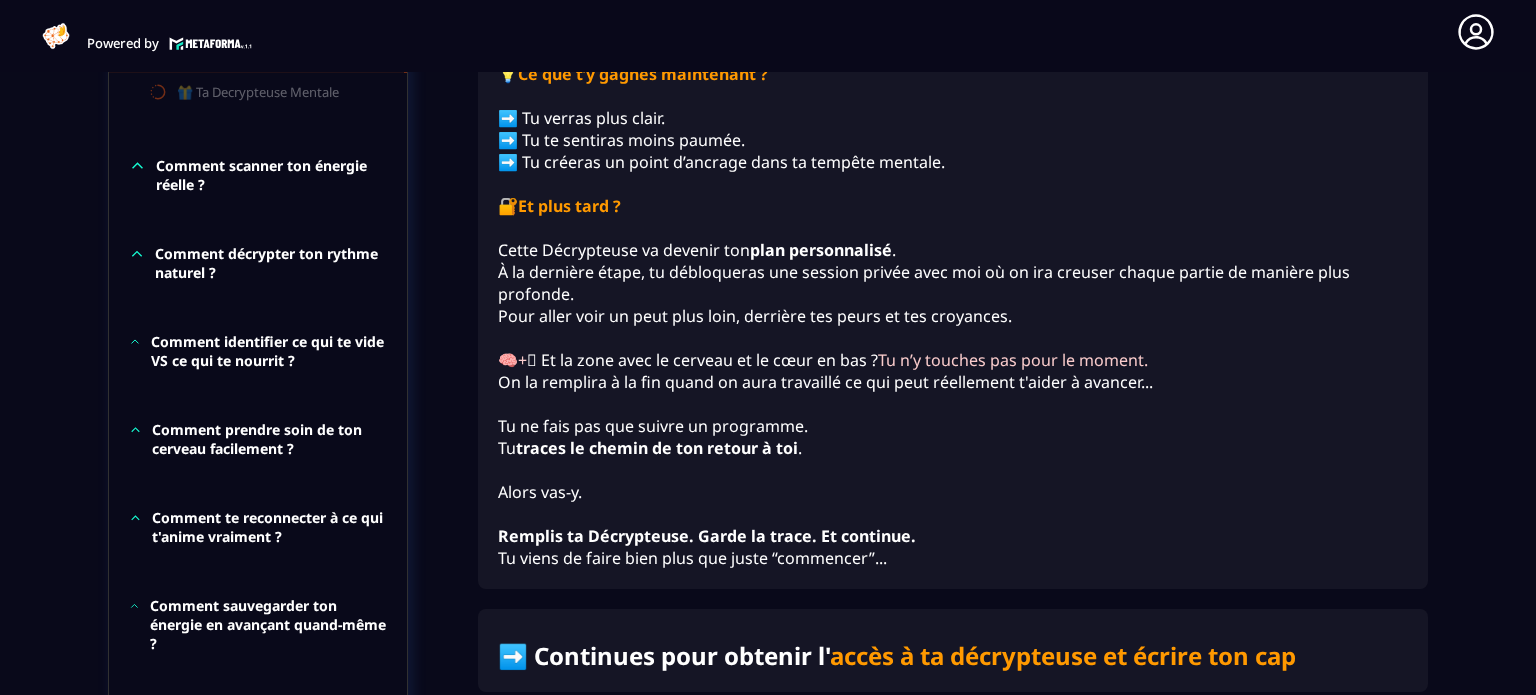 drag, startPoint x: 815, startPoint y: 350, endPoint x: 713, endPoint y: 287, distance: 119.88744 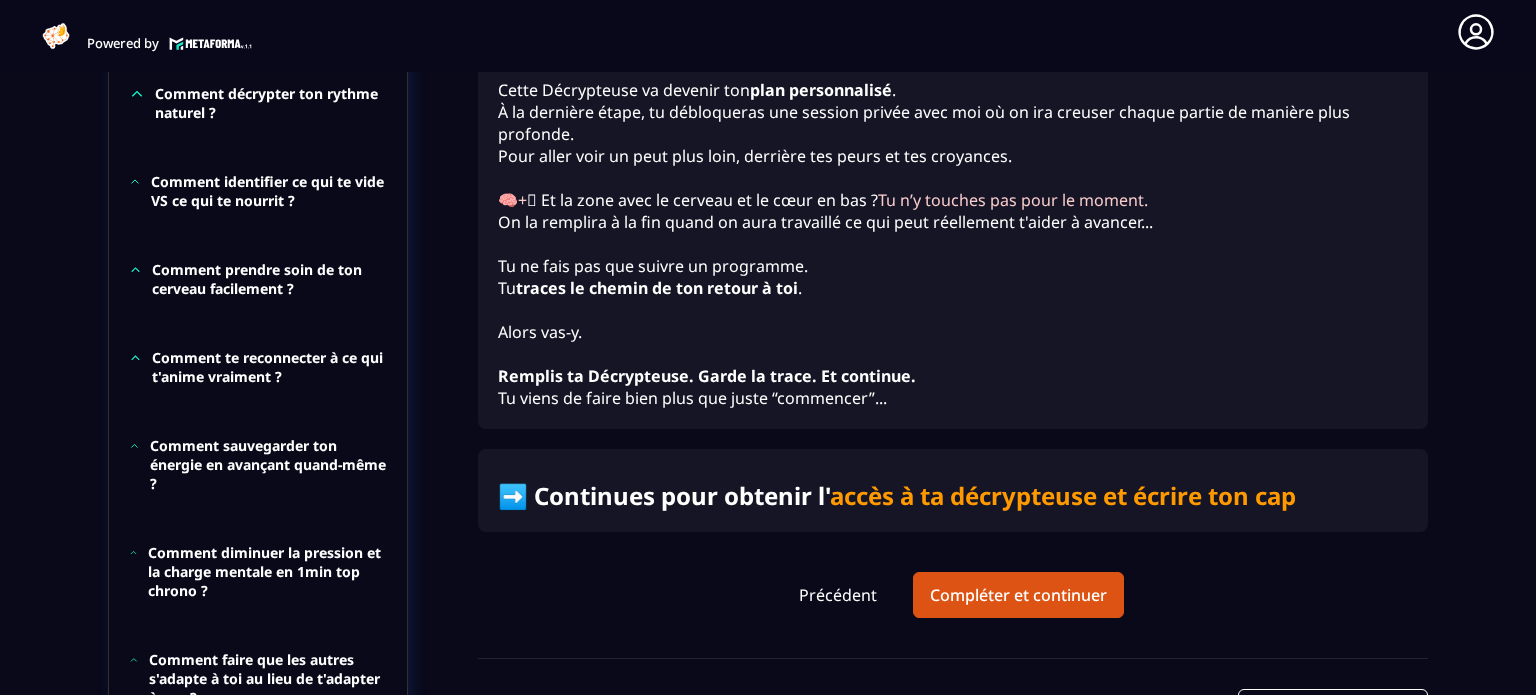 scroll, scrollTop: 3085, scrollLeft: 0, axis: vertical 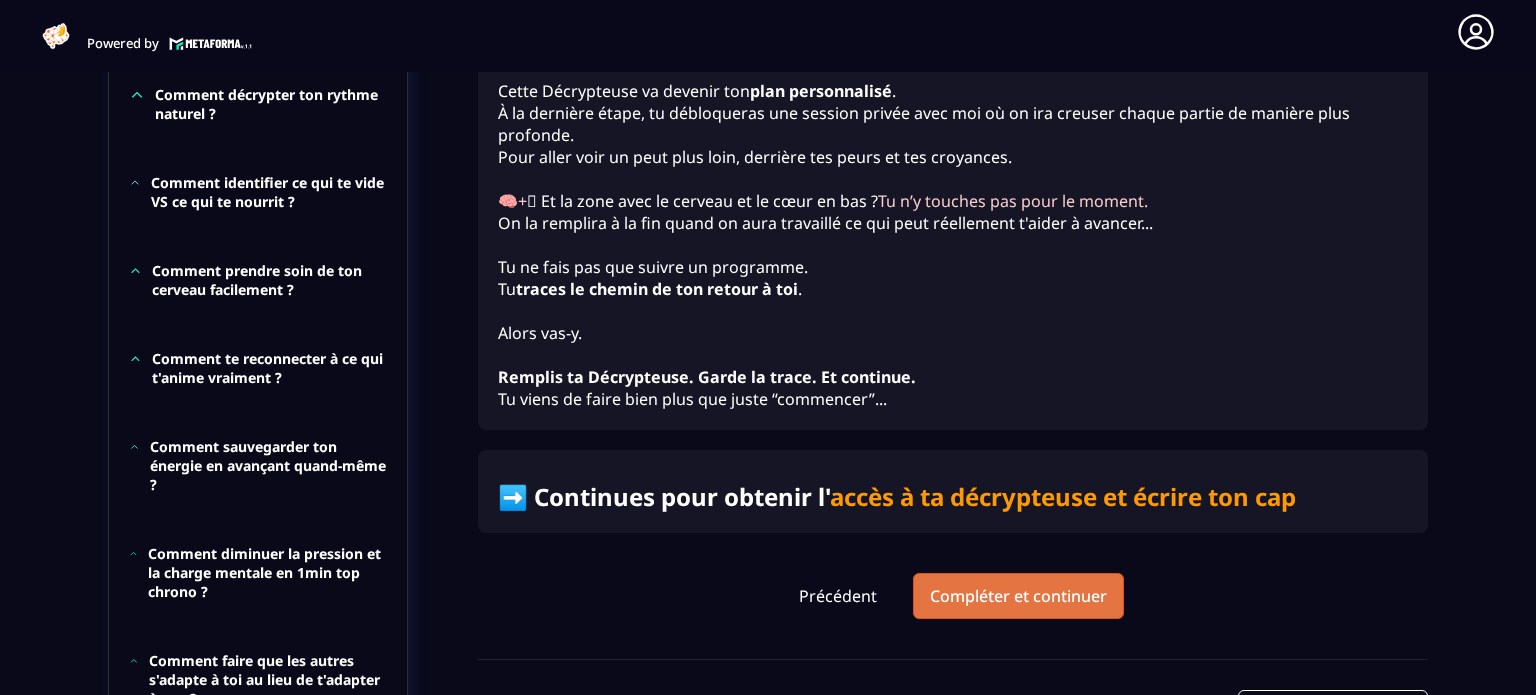 click on "Compléter et continuer" at bounding box center (1018, 596) 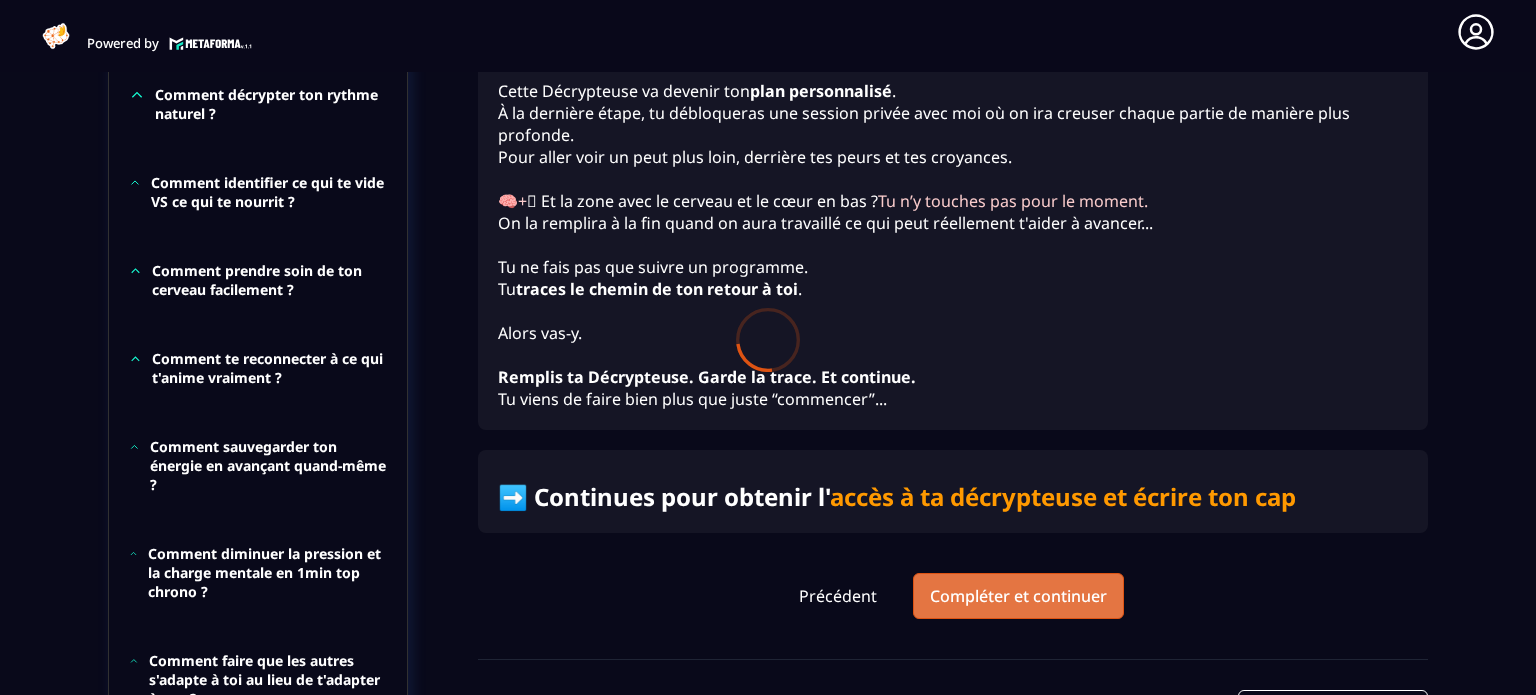 scroll, scrollTop: 0, scrollLeft: 0, axis: both 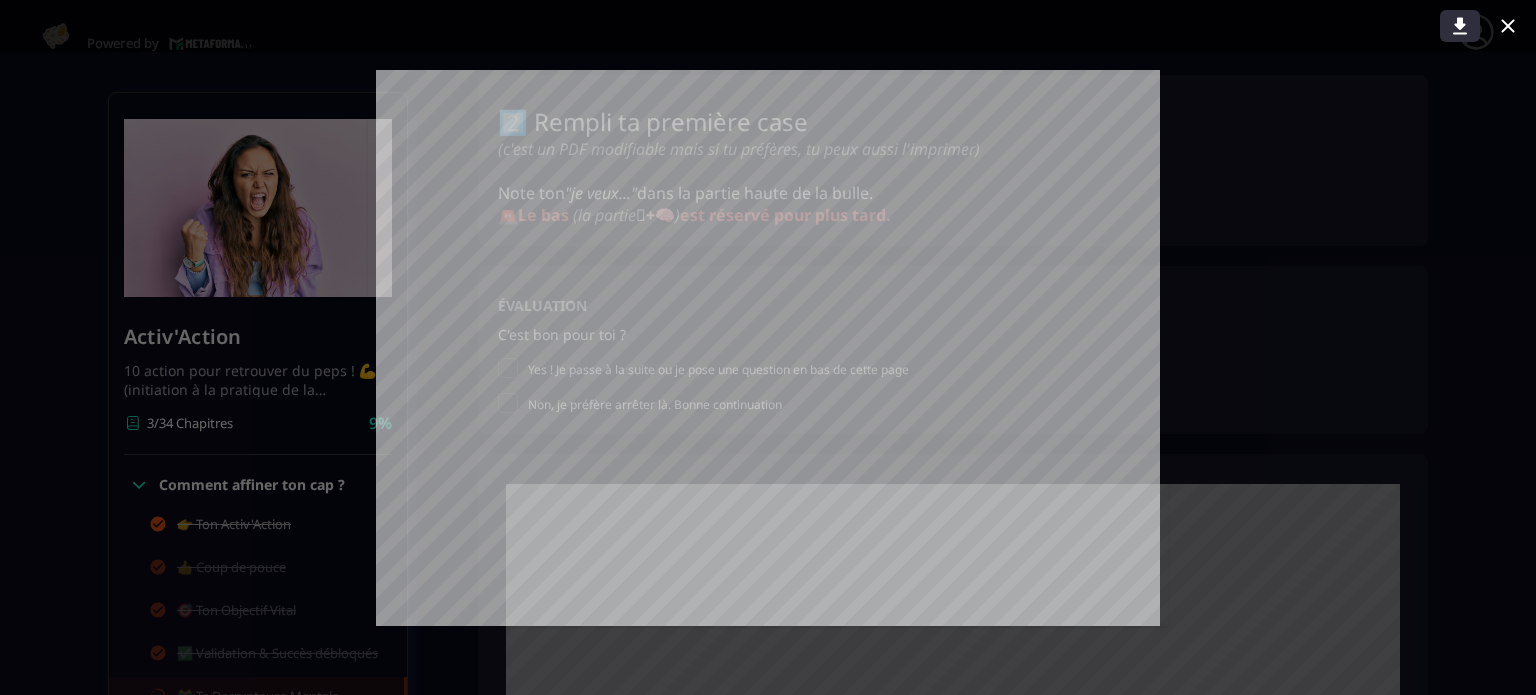 click 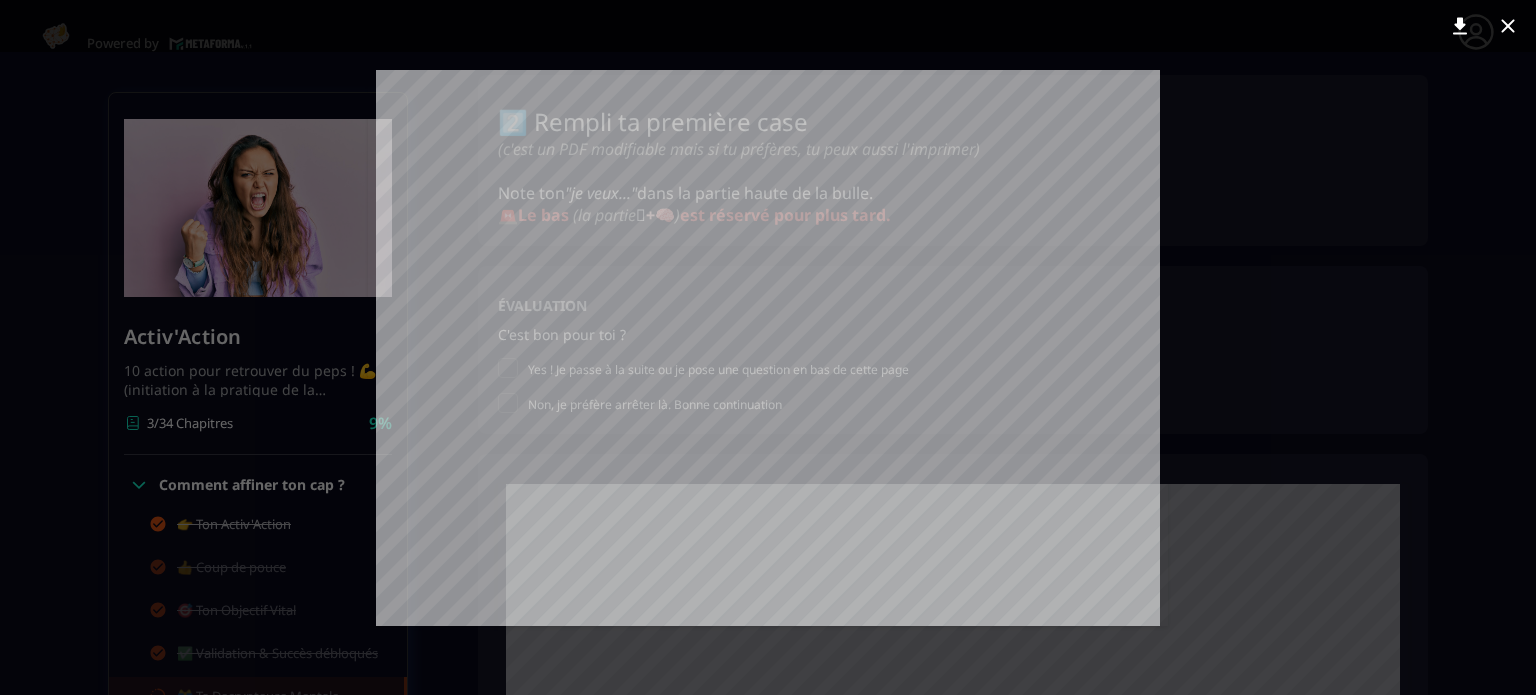 click at bounding box center (768, 347) 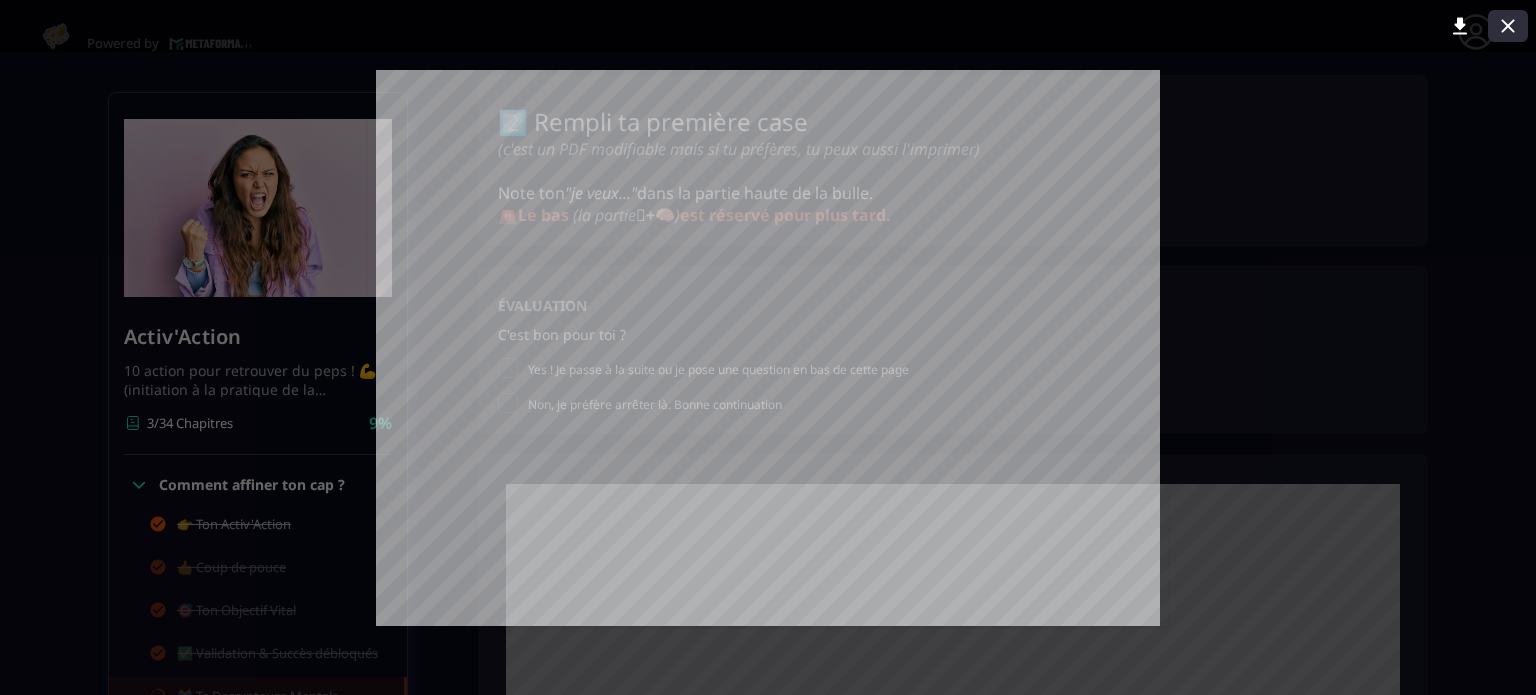click 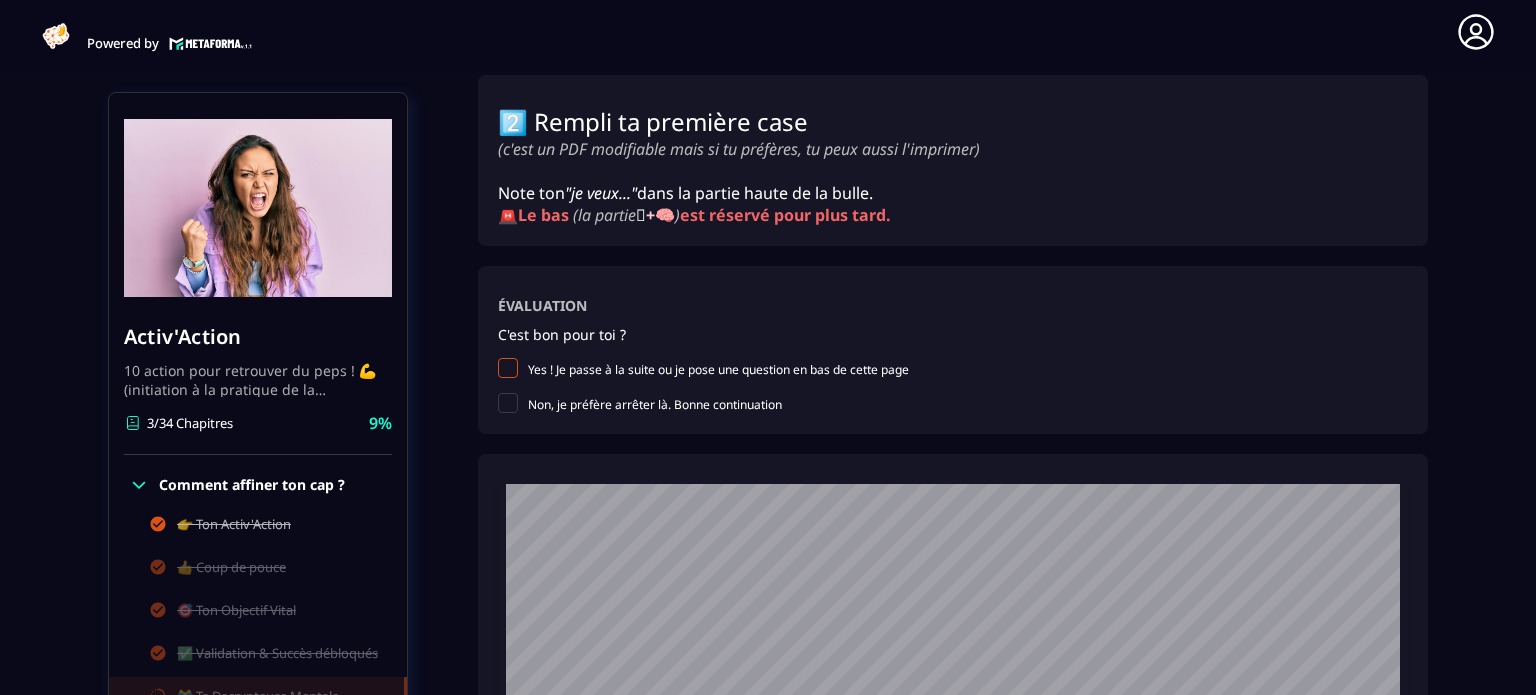 click at bounding box center [508, 368] 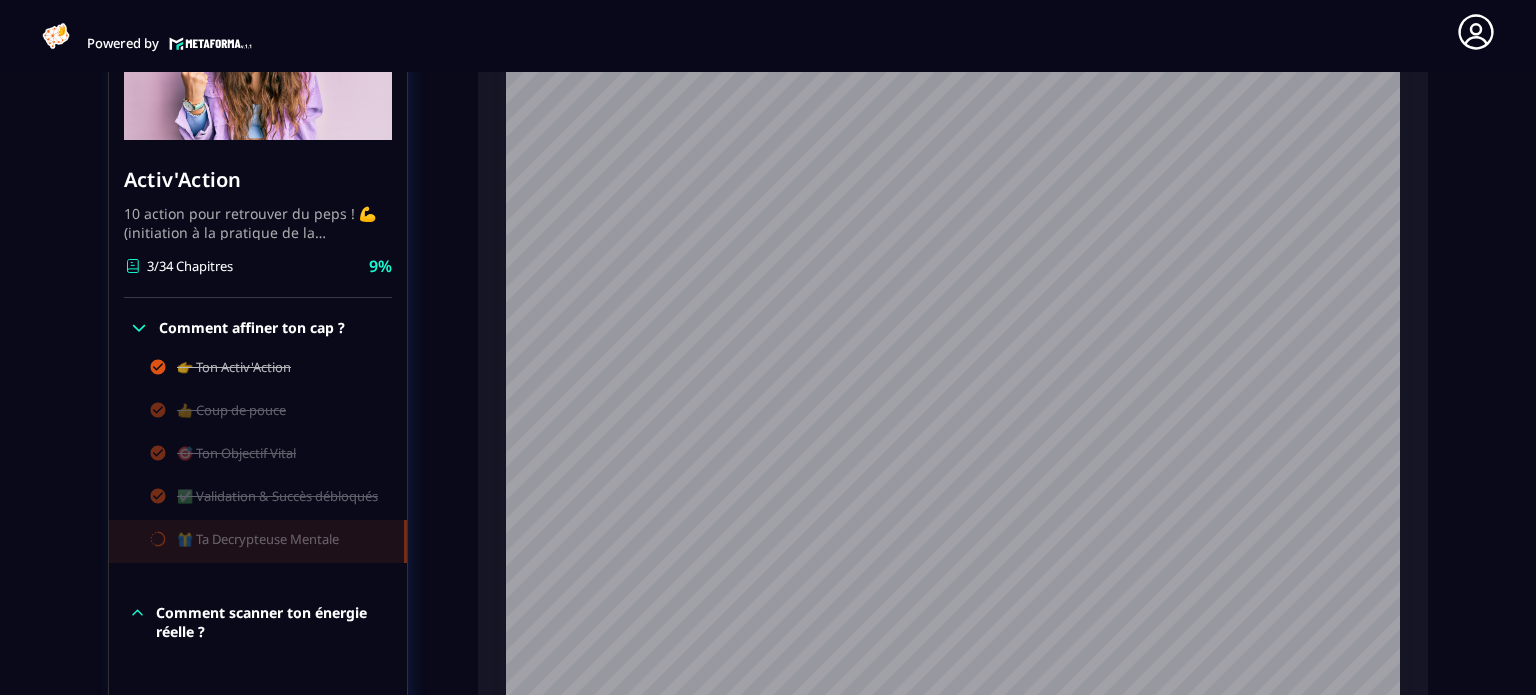 scroll, scrollTop: 962, scrollLeft: 0, axis: vertical 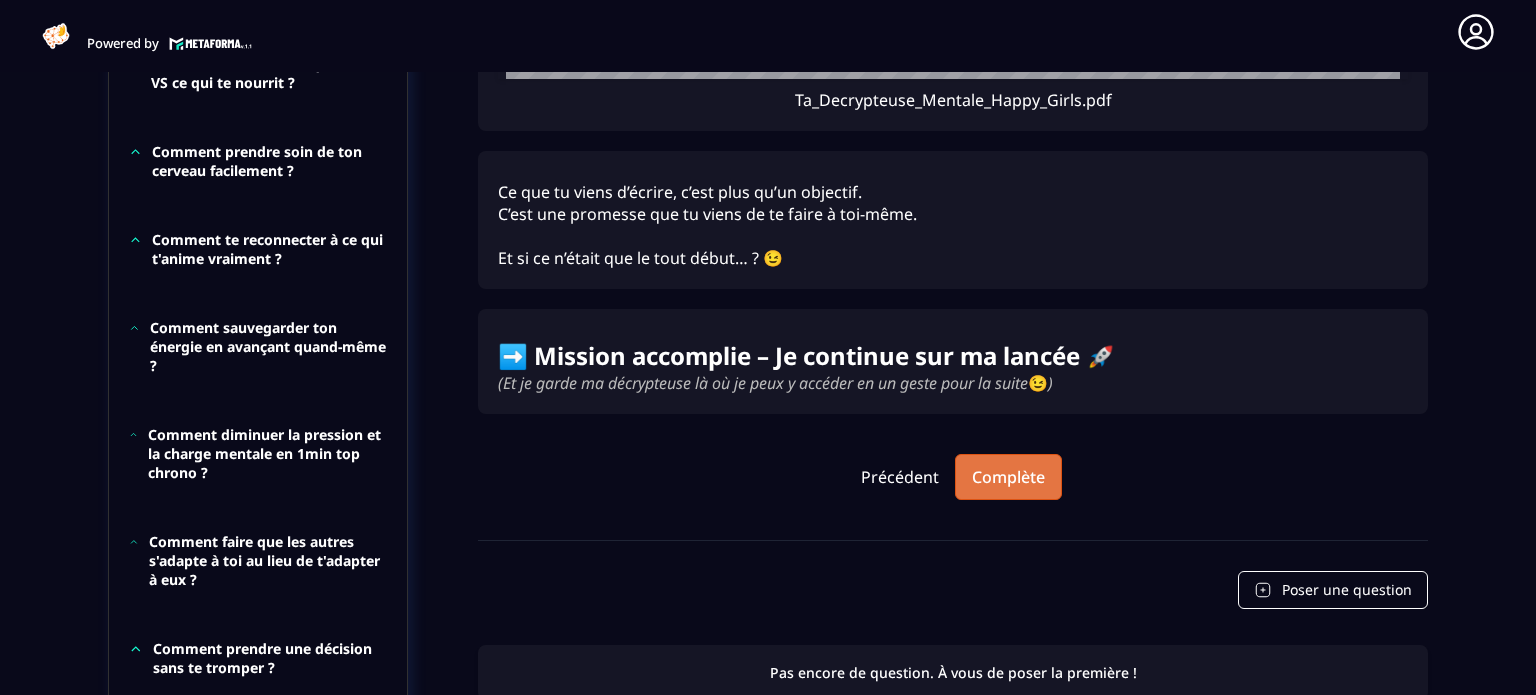 click on "Complète" at bounding box center (1008, 477) 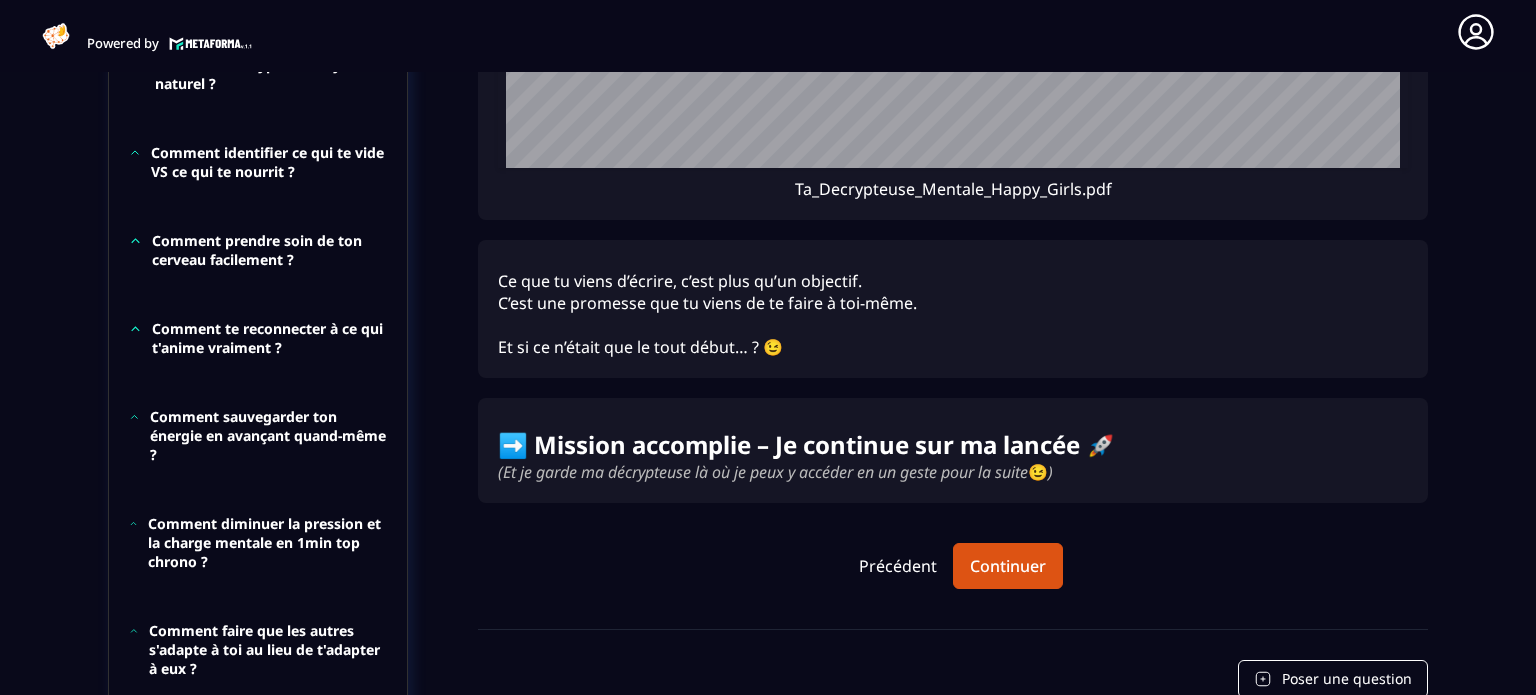 scroll, scrollTop: 1779, scrollLeft: 0, axis: vertical 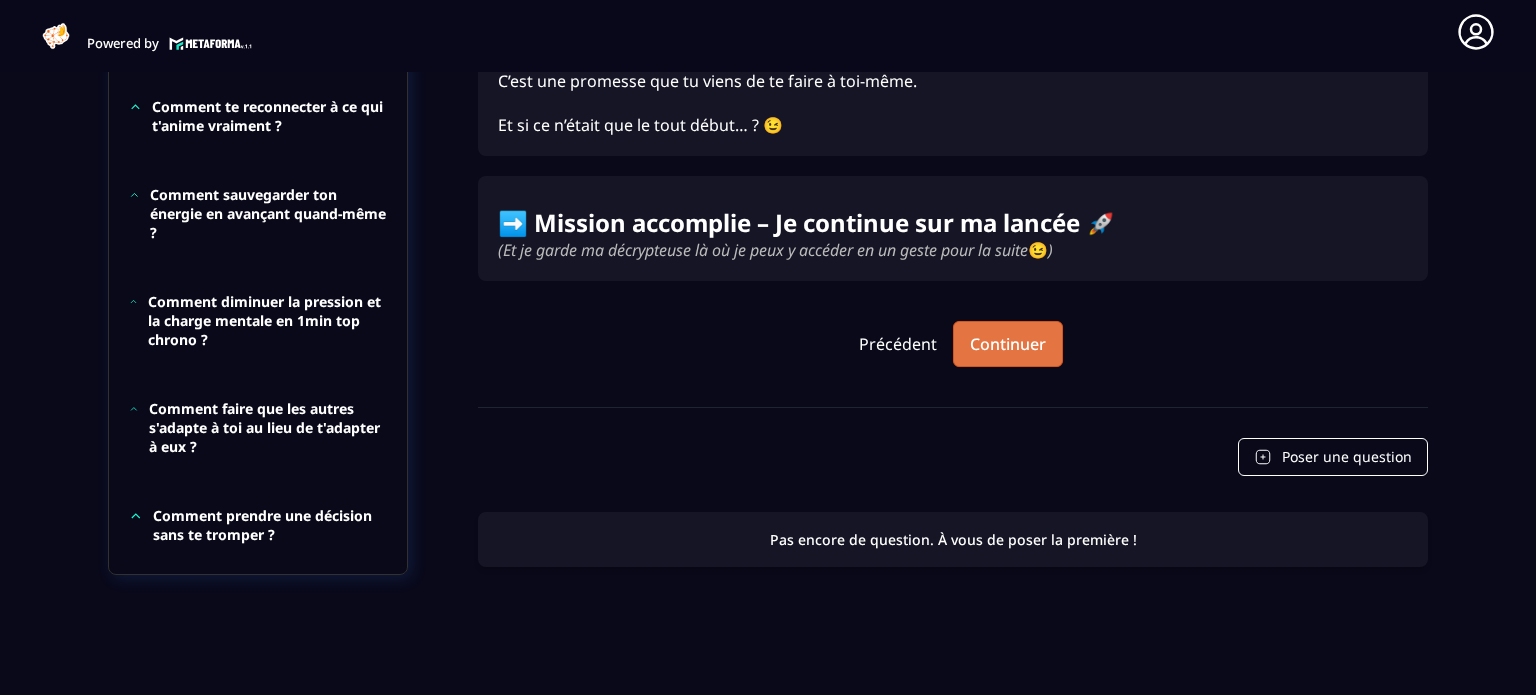 click on "Continuer" at bounding box center (1008, 344) 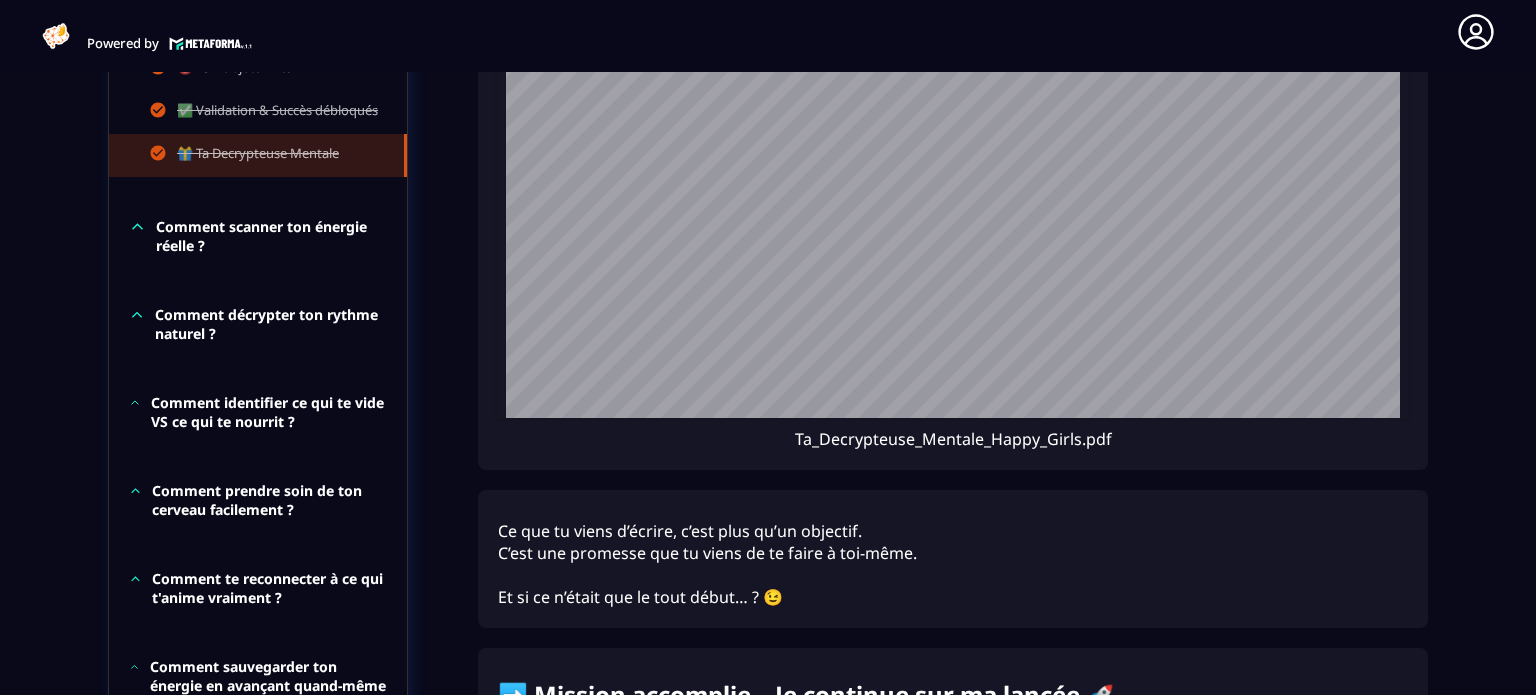 scroll, scrollTop: 1779, scrollLeft: 0, axis: vertical 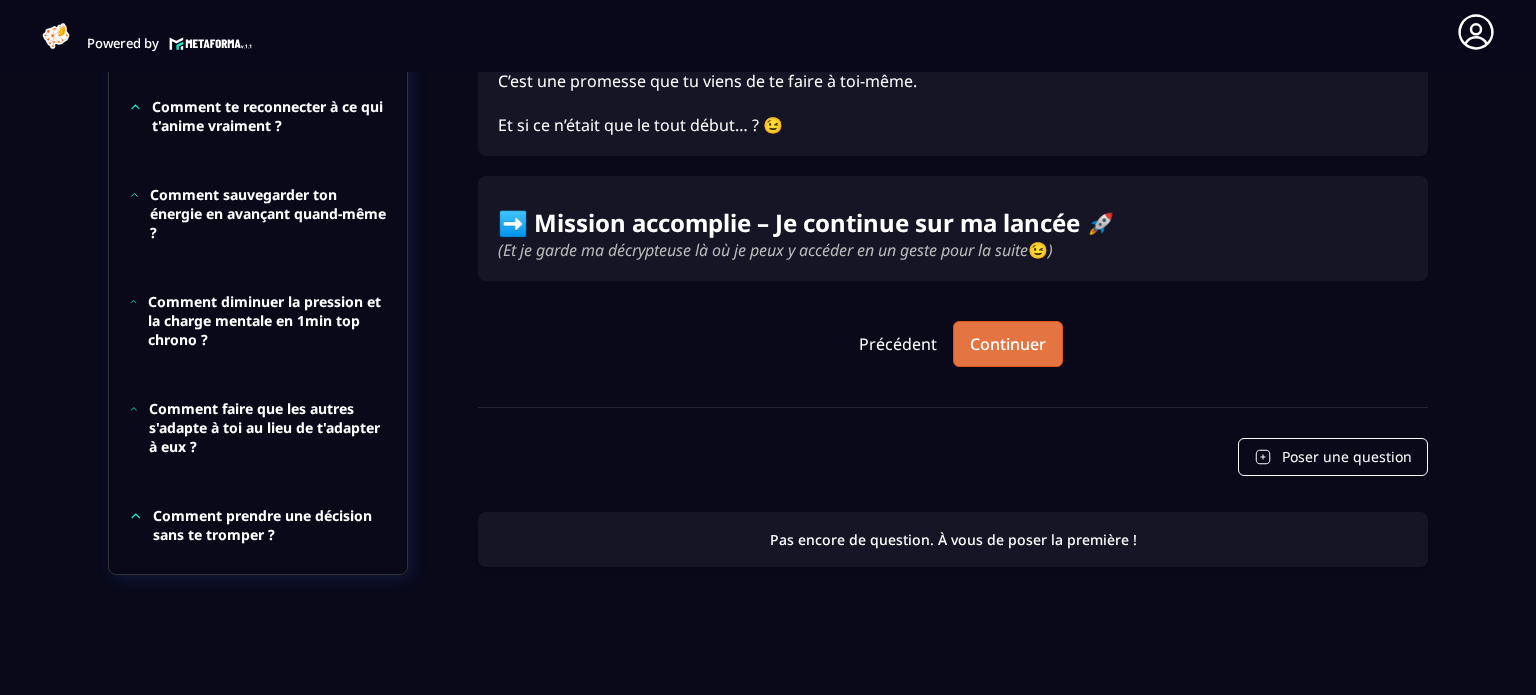 click on "Continuer" at bounding box center [1008, 344] 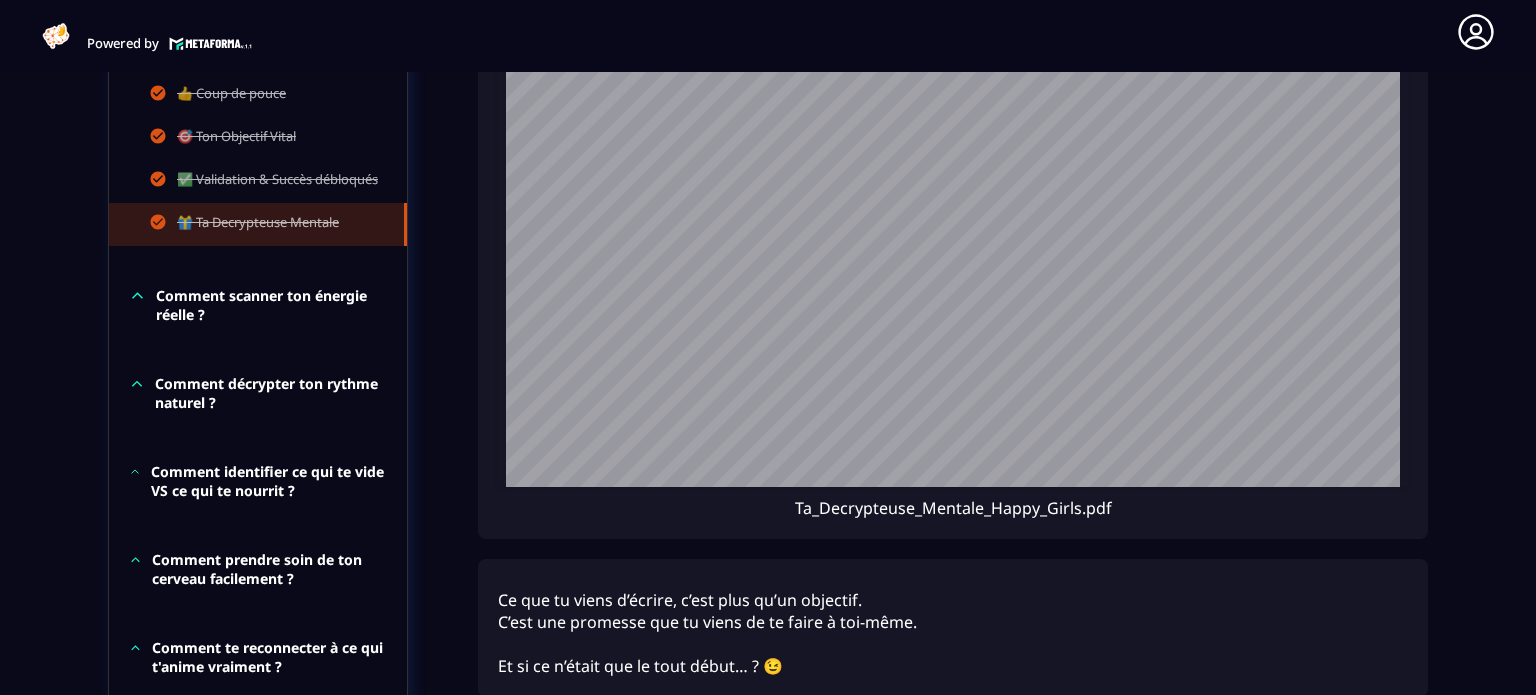 scroll, scrollTop: 1234, scrollLeft: 0, axis: vertical 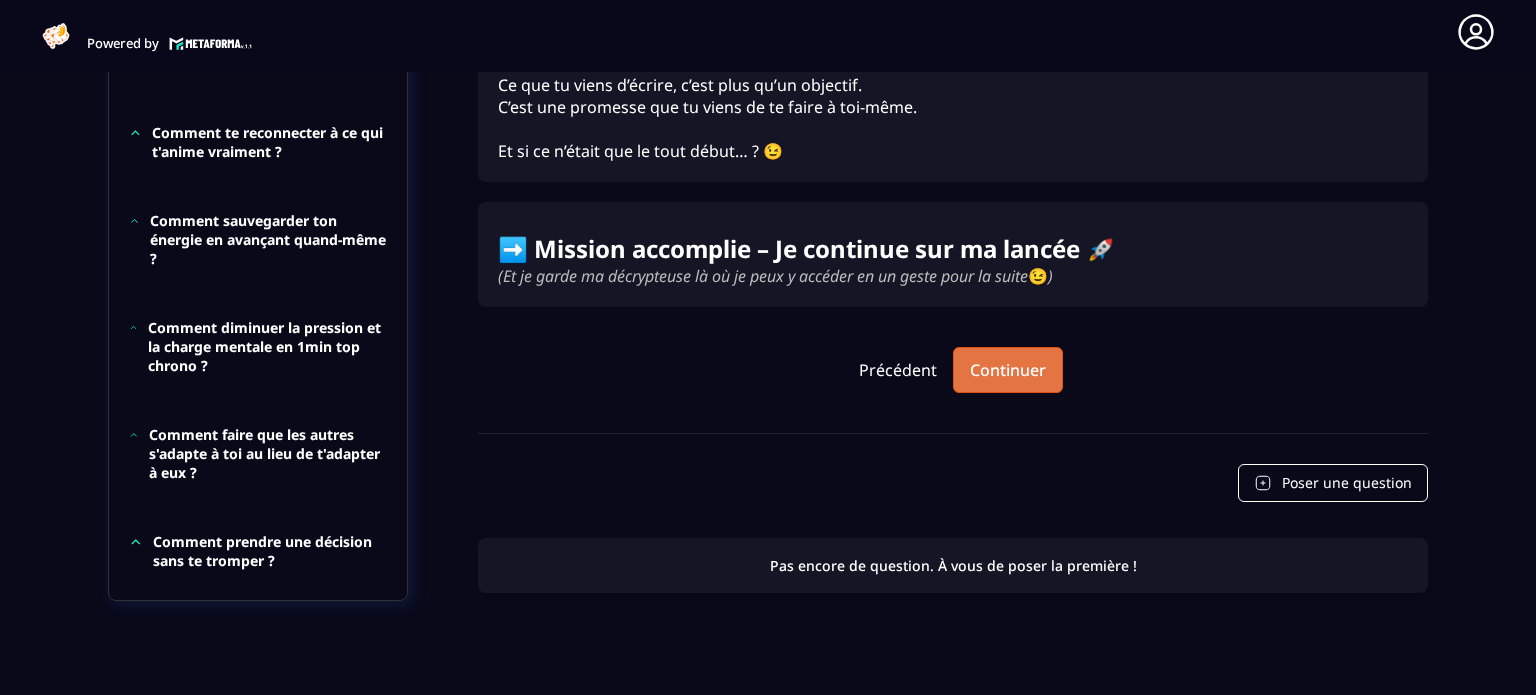 click on "Continuer" at bounding box center (1008, 370) 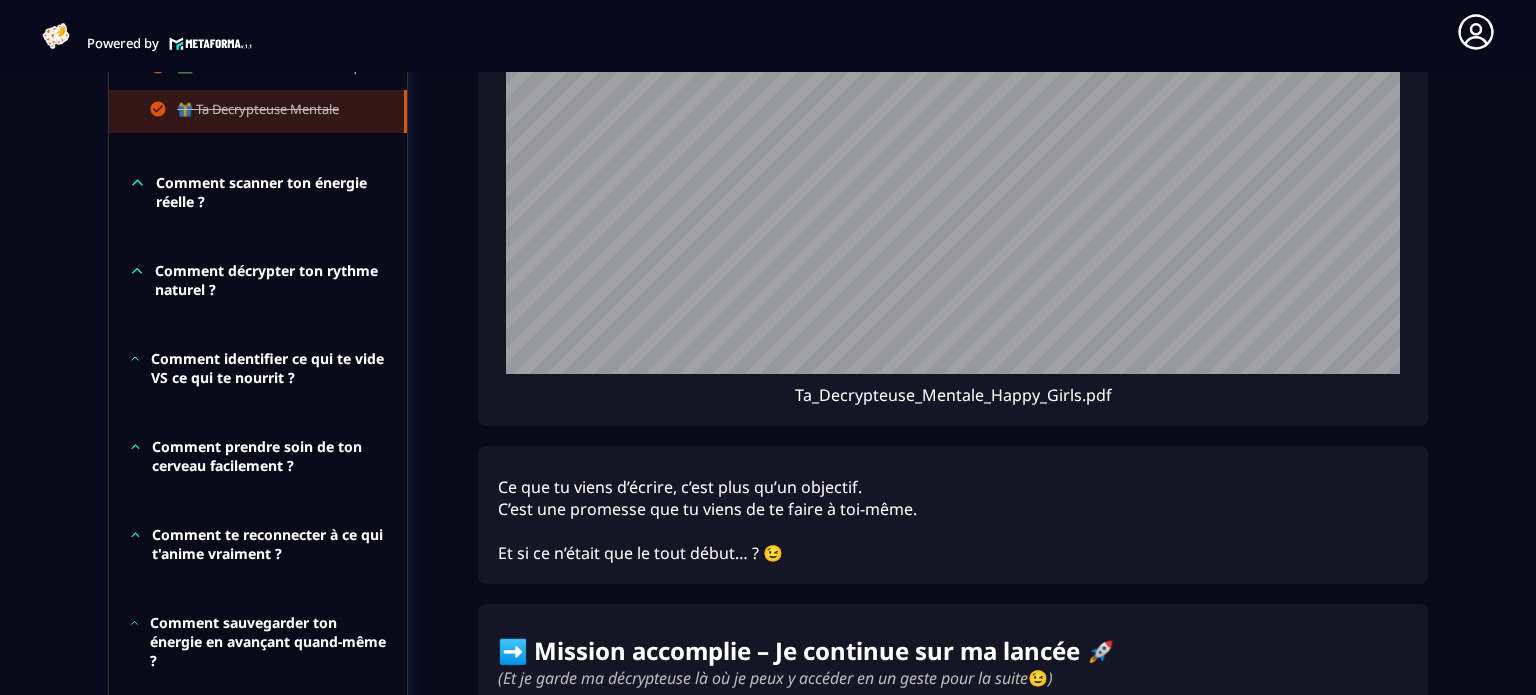 scroll, scrollTop: 1346, scrollLeft: 0, axis: vertical 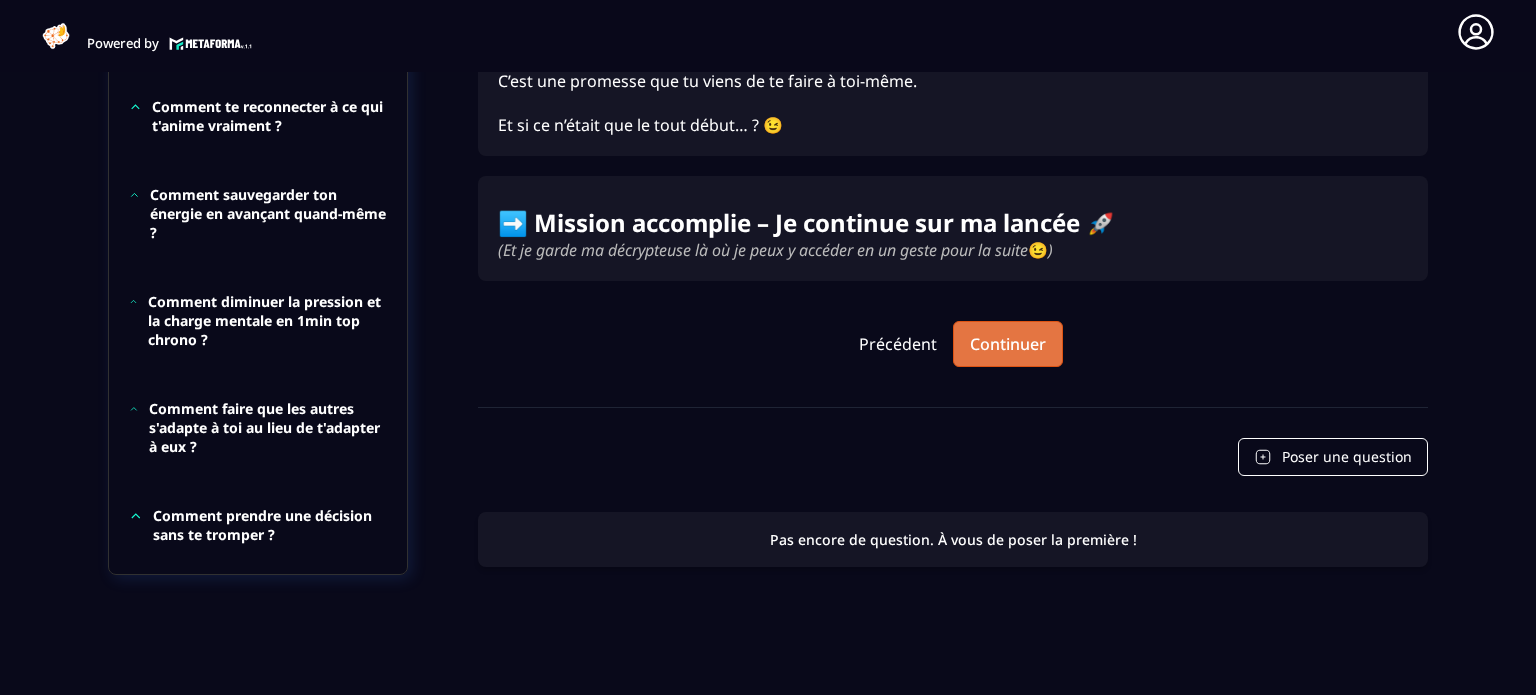 click on "Continuer" at bounding box center (1008, 344) 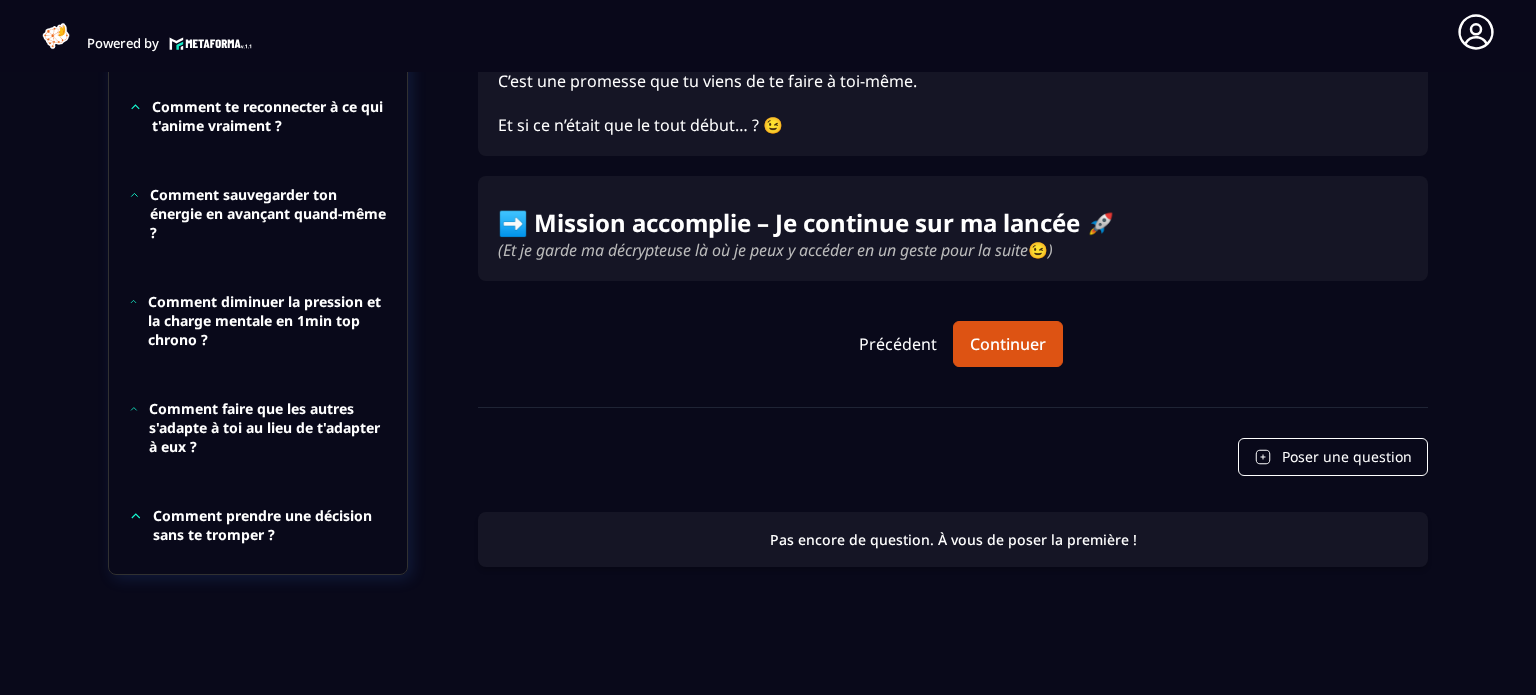 scroll, scrollTop: 1117, scrollLeft: 0, axis: vertical 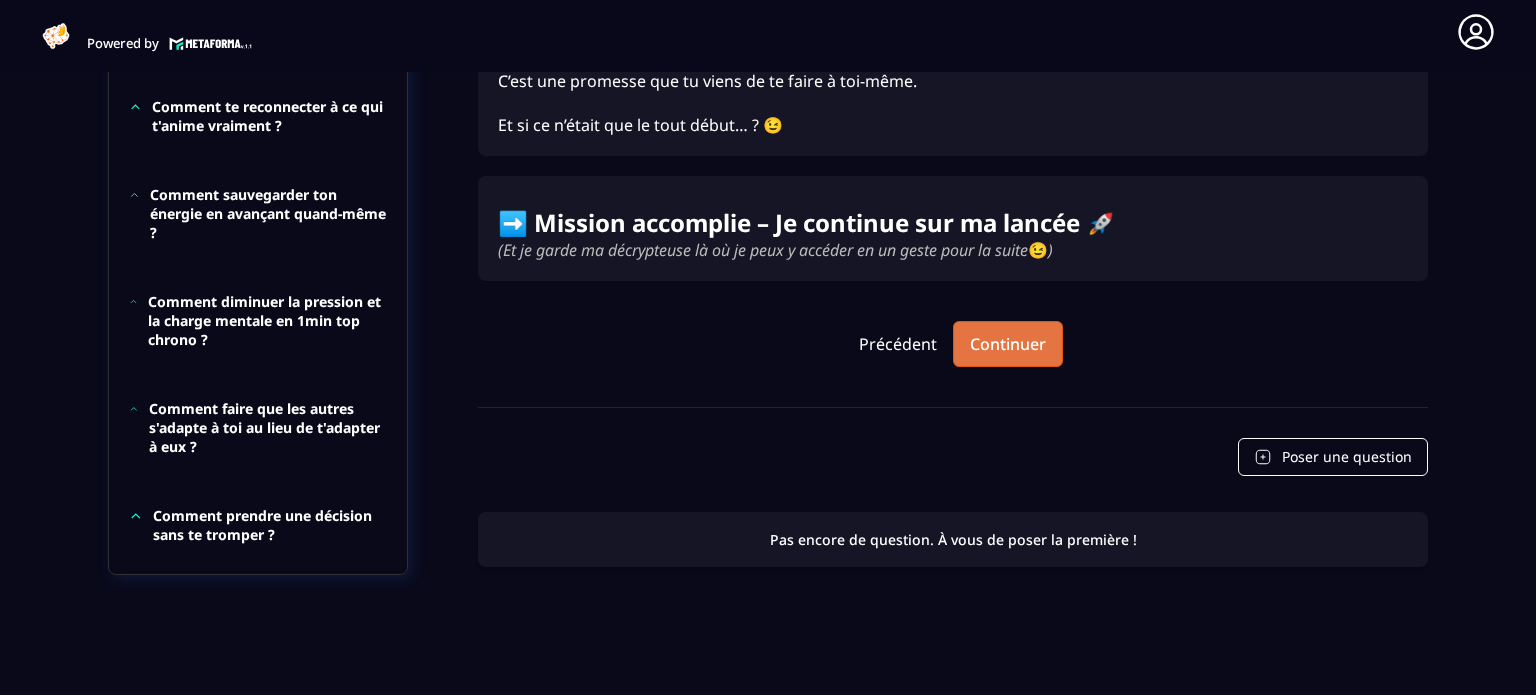 click on "Continuer" at bounding box center [1008, 344] 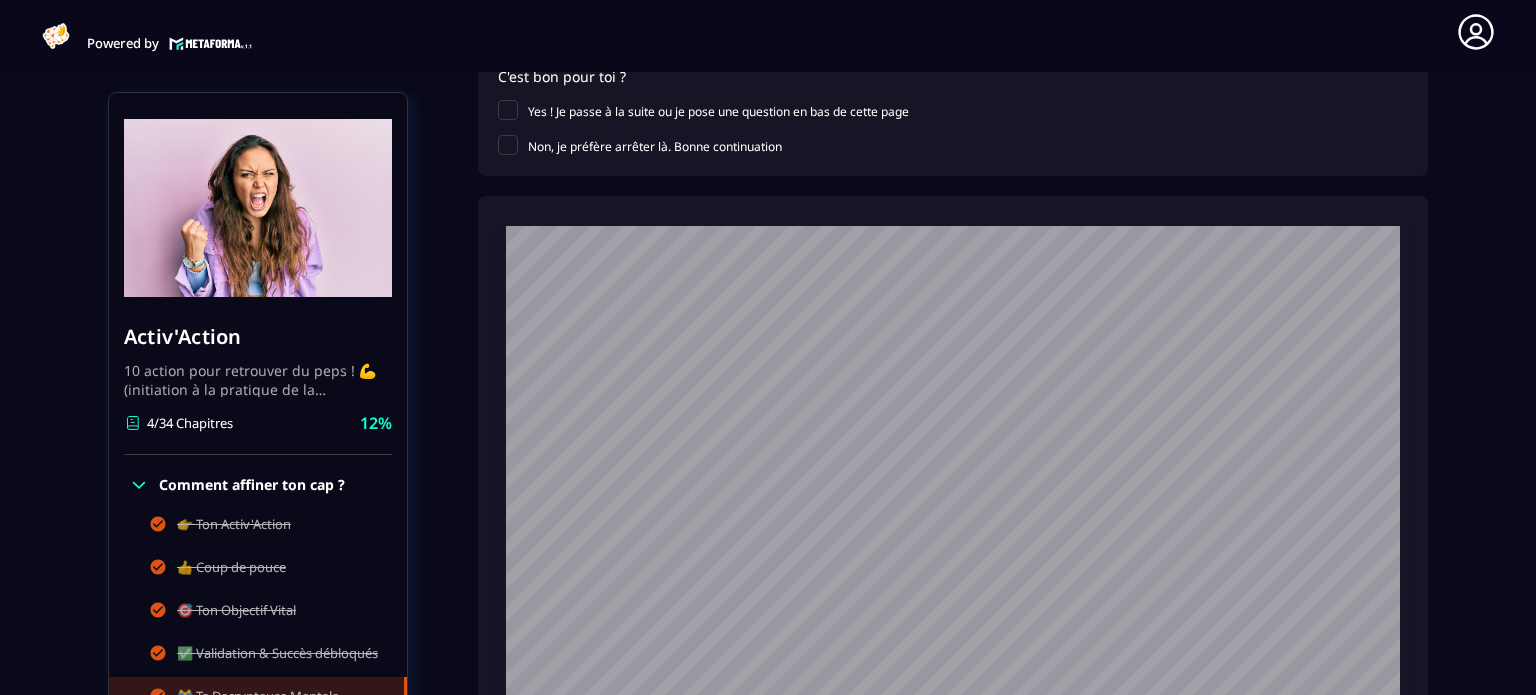scroll, scrollTop: 521, scrollLeft: 0, axis: vertical 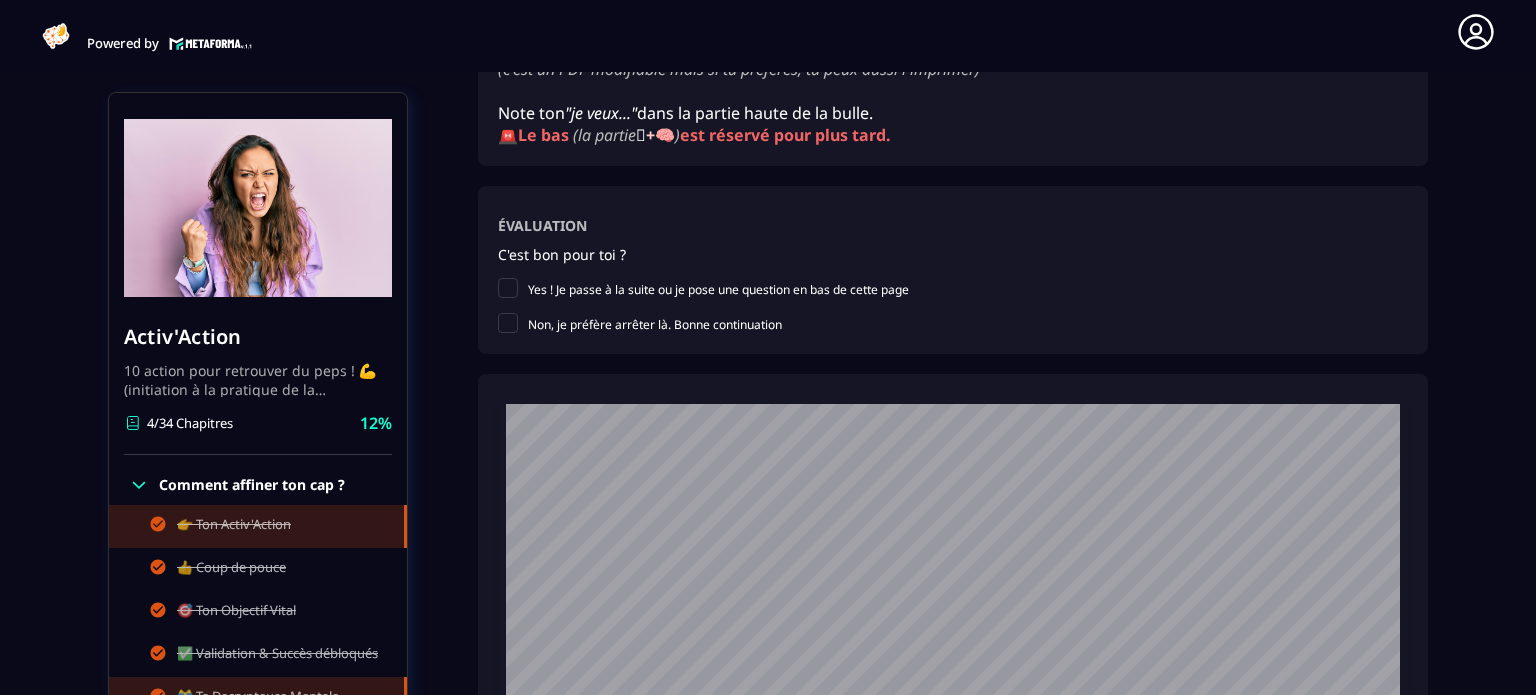click on "👉 Ton Activ'Action" 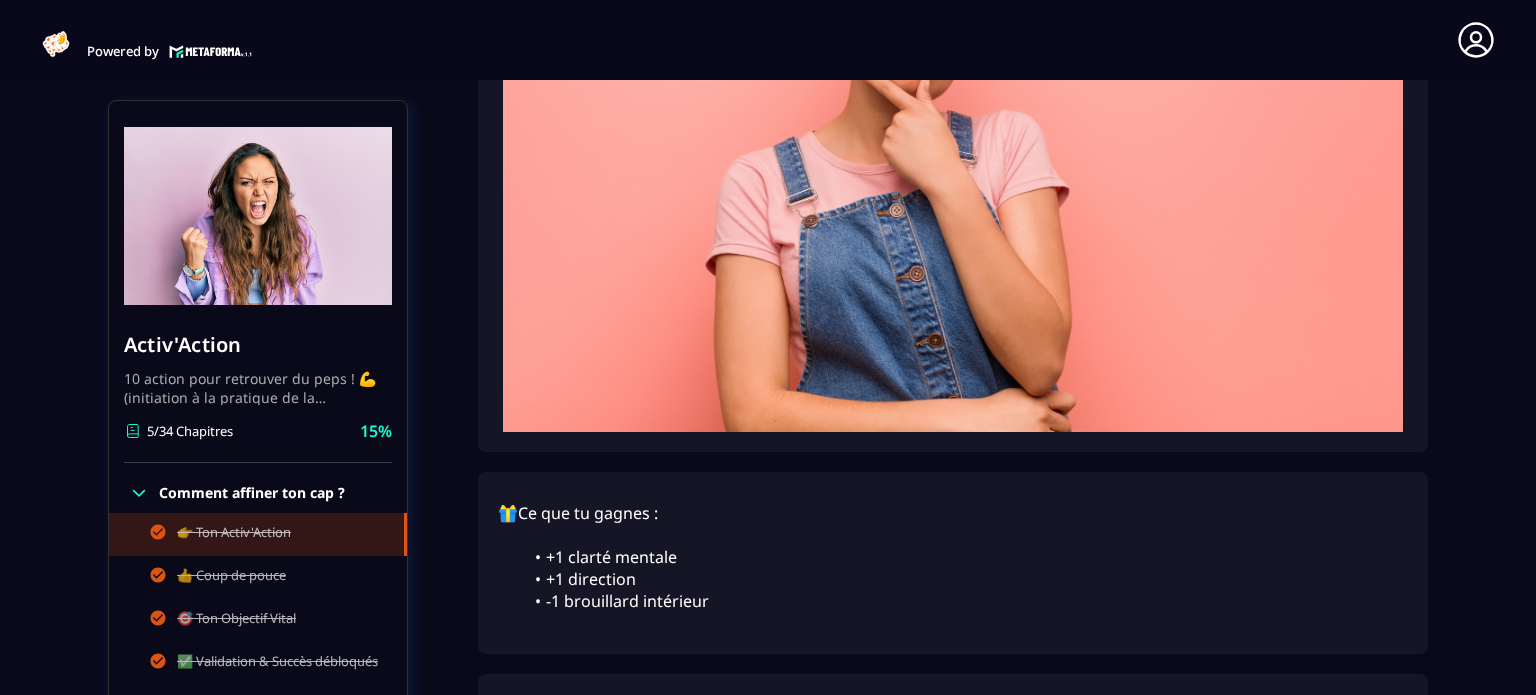 scroll, scrollTop: 892, scrollLeft: 0, axis: vertical 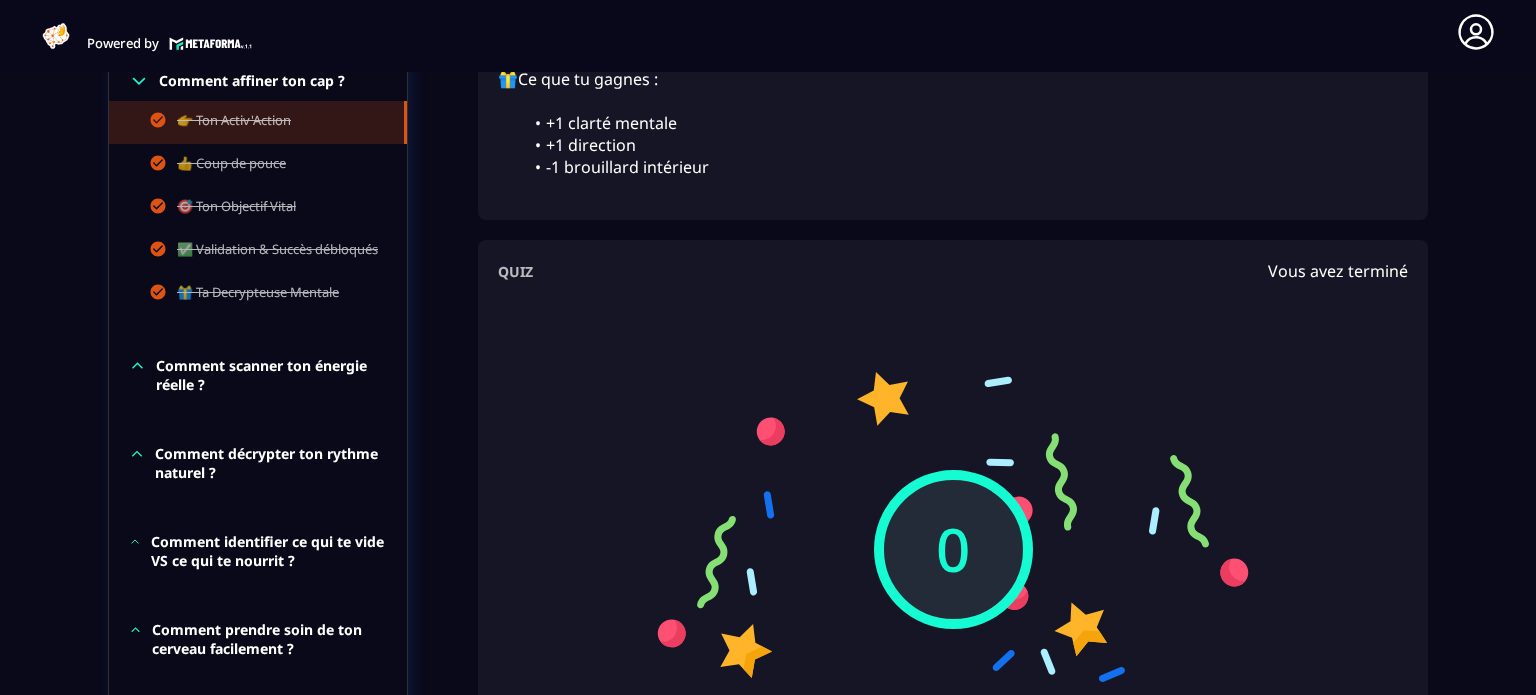 click on "Comment scanner ton énergie réelle ?" at bounding box center (271, 375) 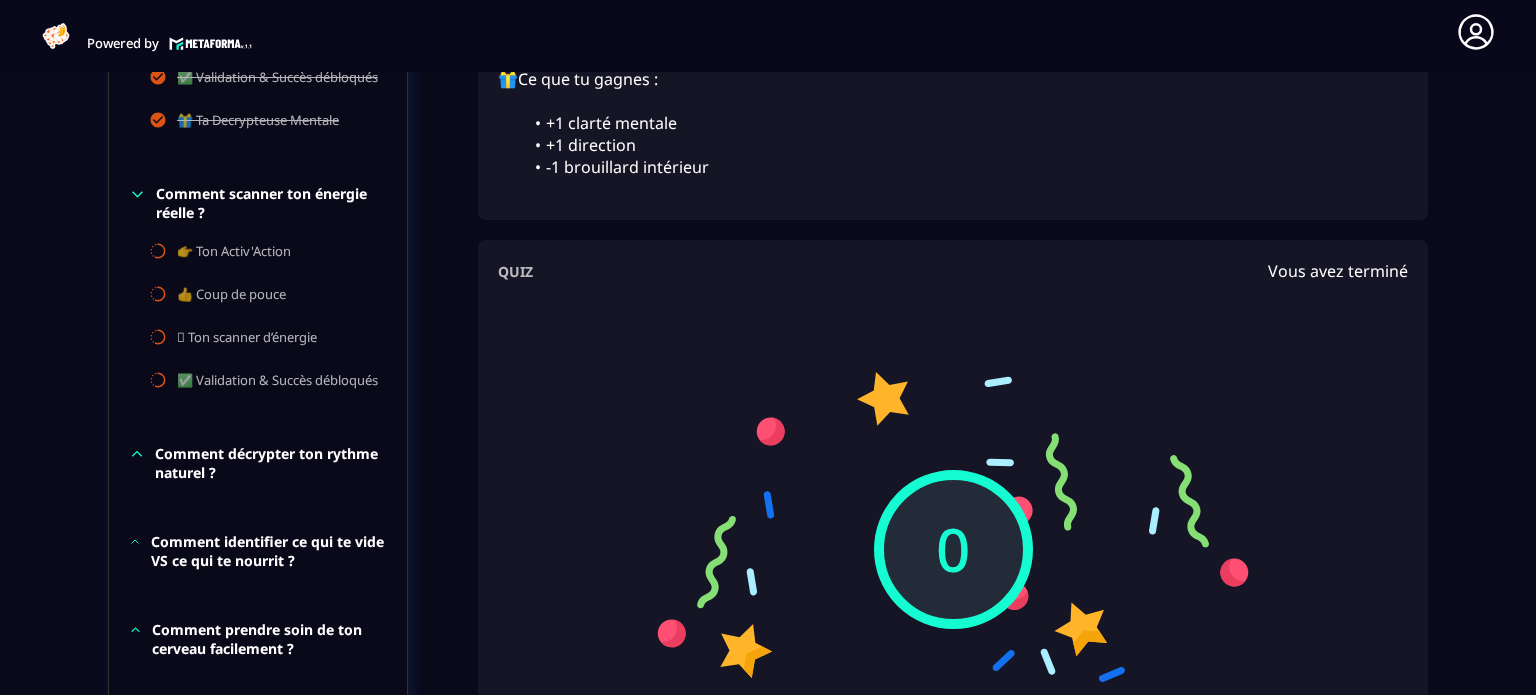 click on "Comment décrypter ton rythme naturel ?" at bounding box center (271, 463) 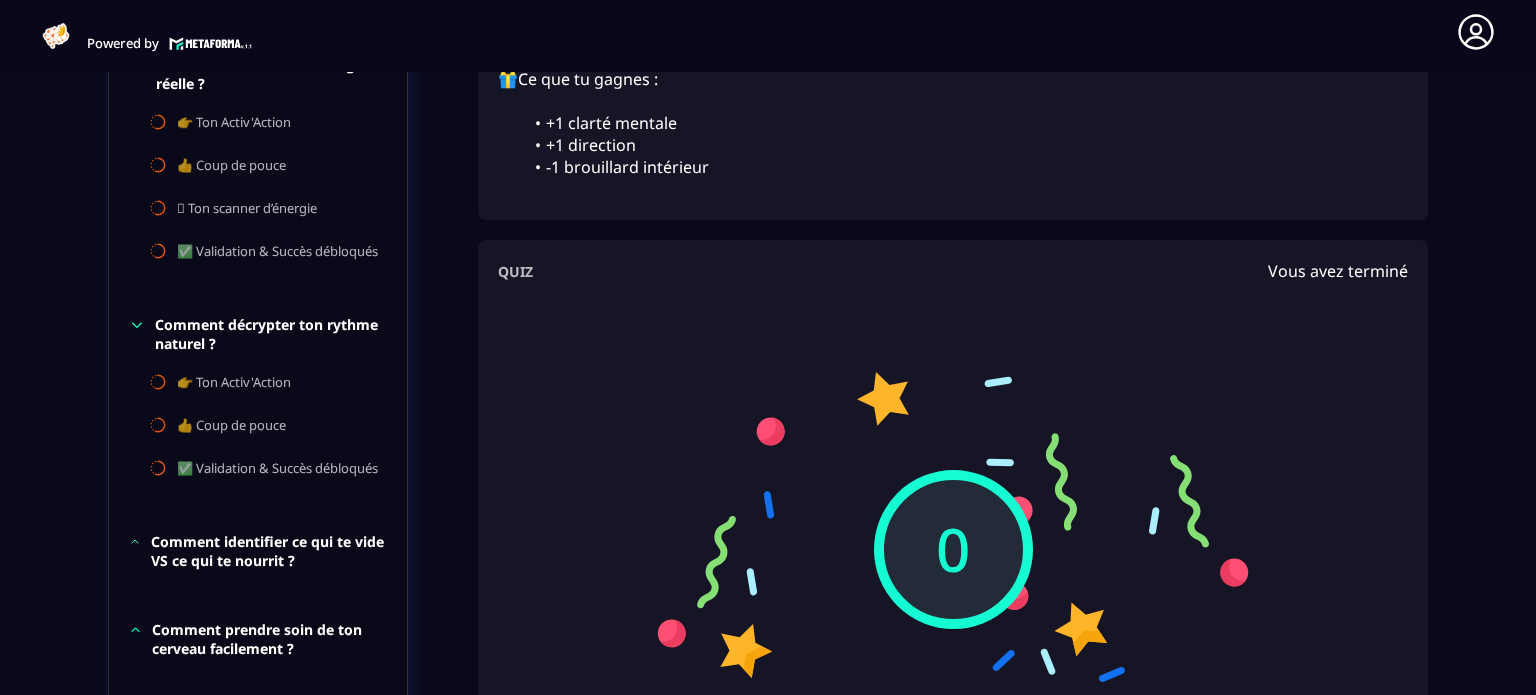 click on "Comment décrypter ton rythme naturel ?" at bounding box center [271, 334] 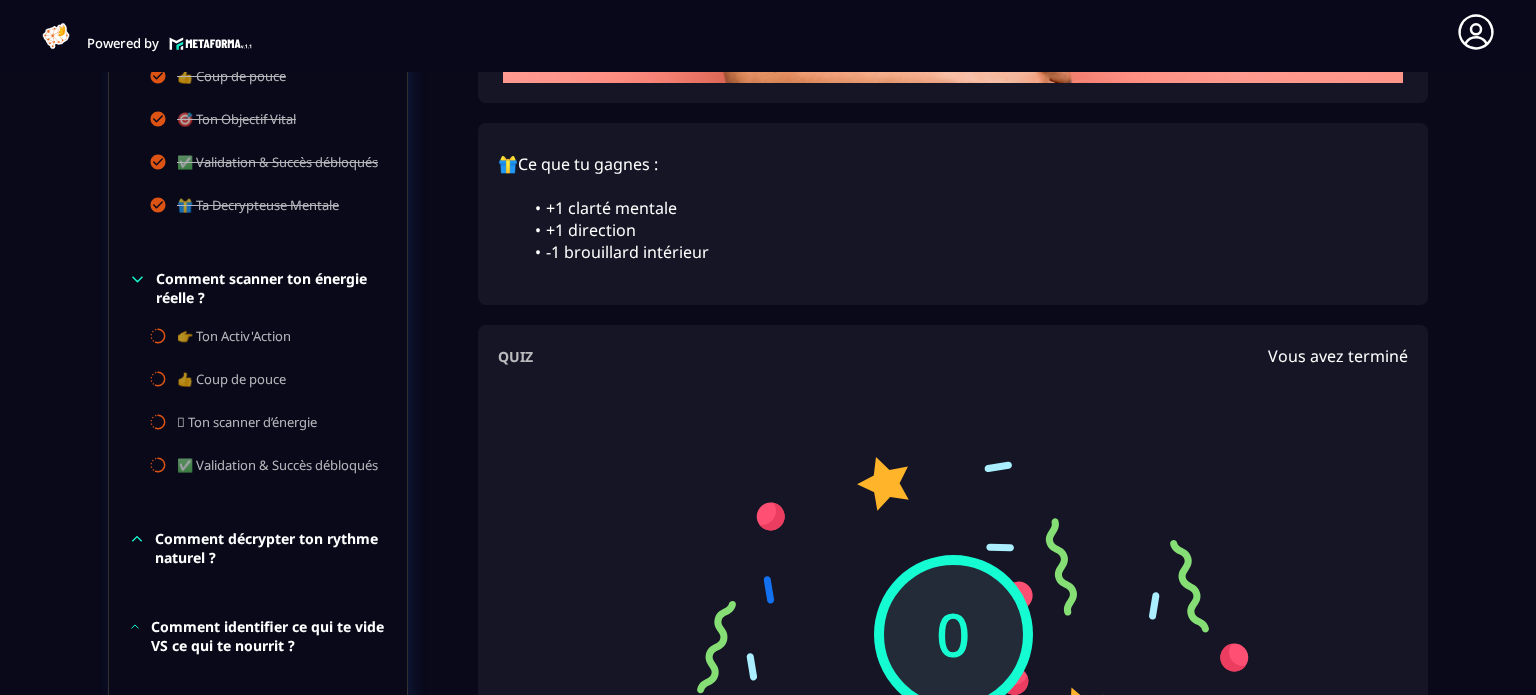 click on "Comment scanner ton énergie réelle ?" at bounding box center (271, 288) 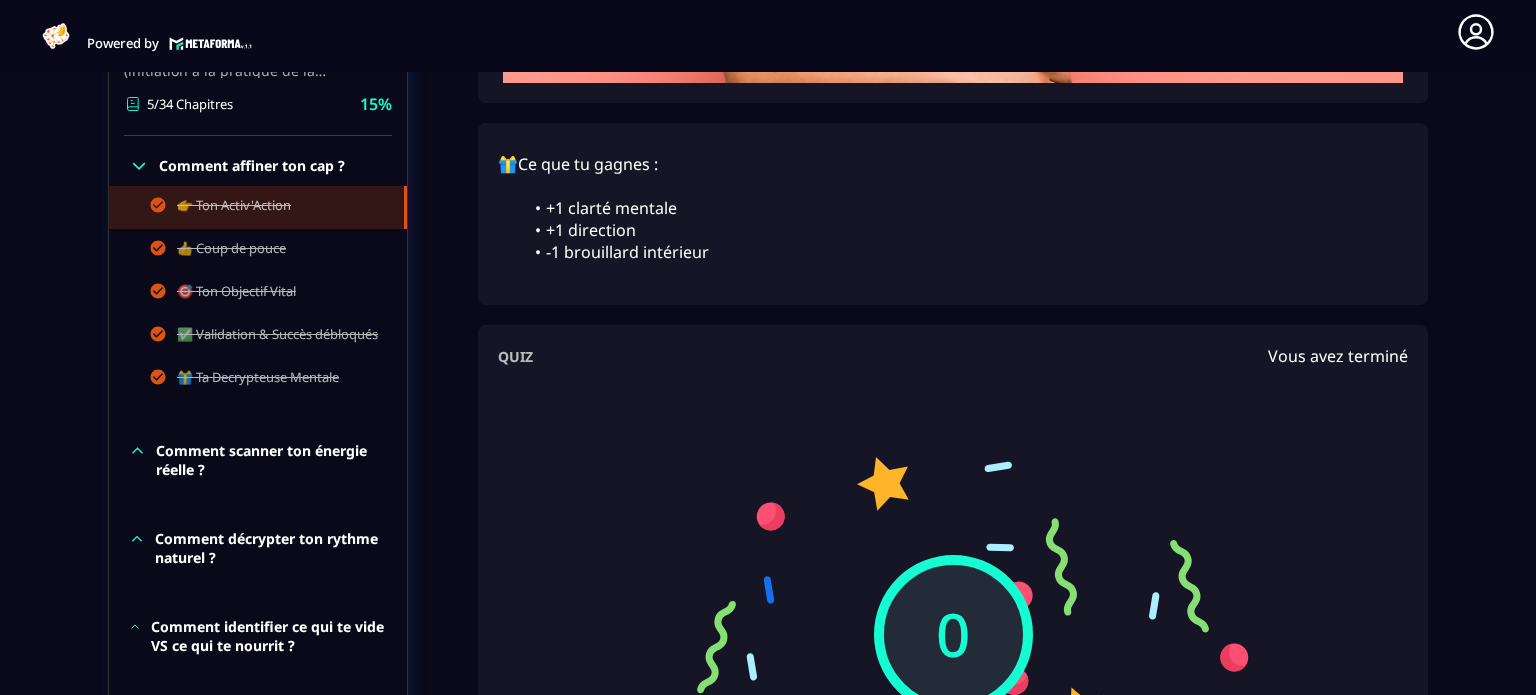 click on "Comment scanner ton énergie réelle ?" at bounding box center [271, 460] 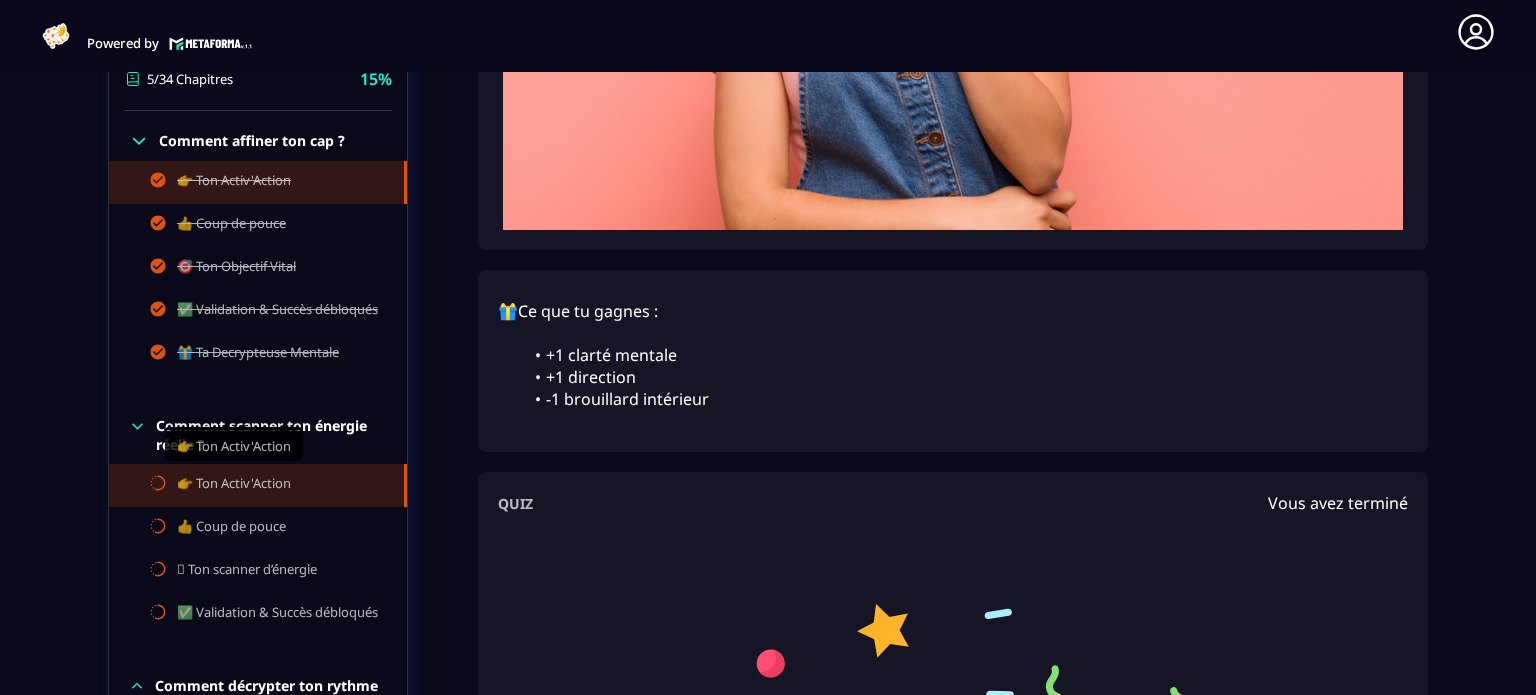 click on "👉 Ton Activ'Action" at bounding box center [234, 485] 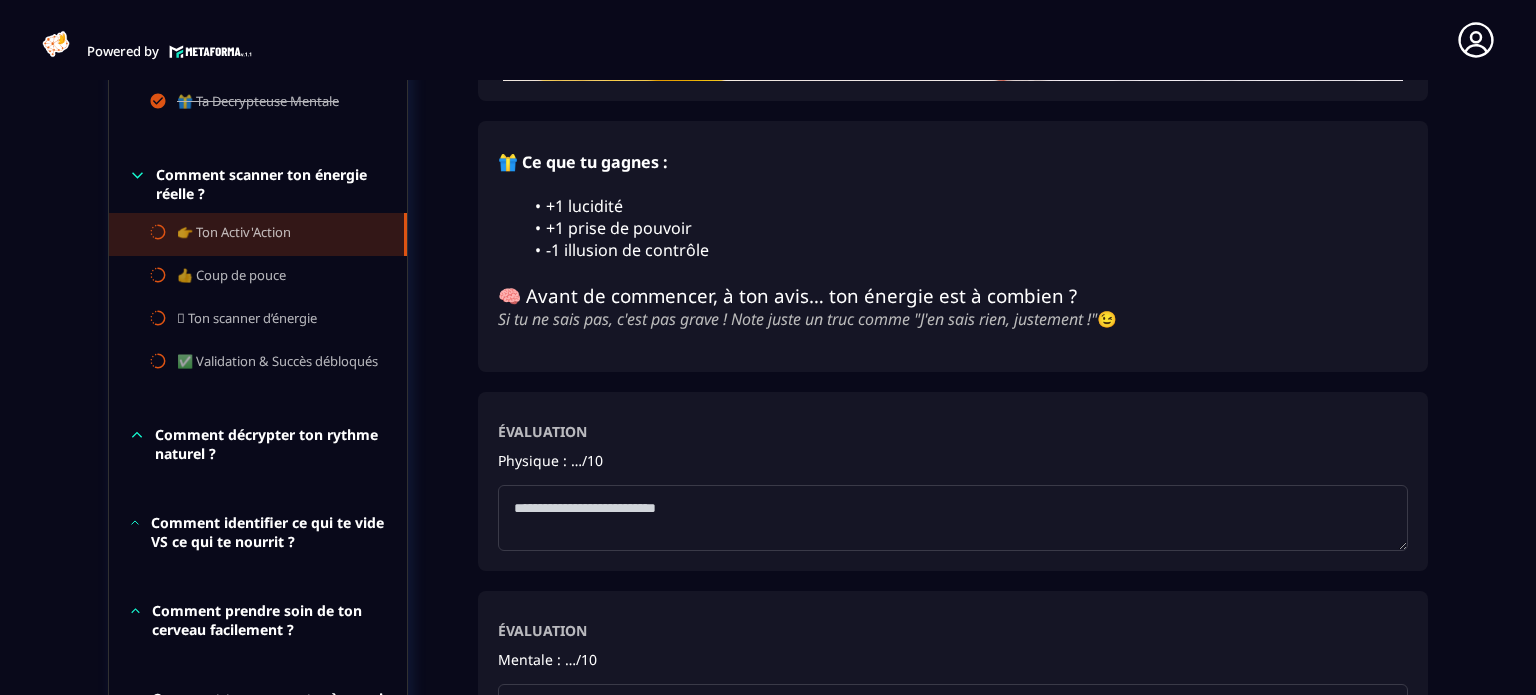 scroll, scrollTop: 8, scrollLeft: 0, axis: vertical 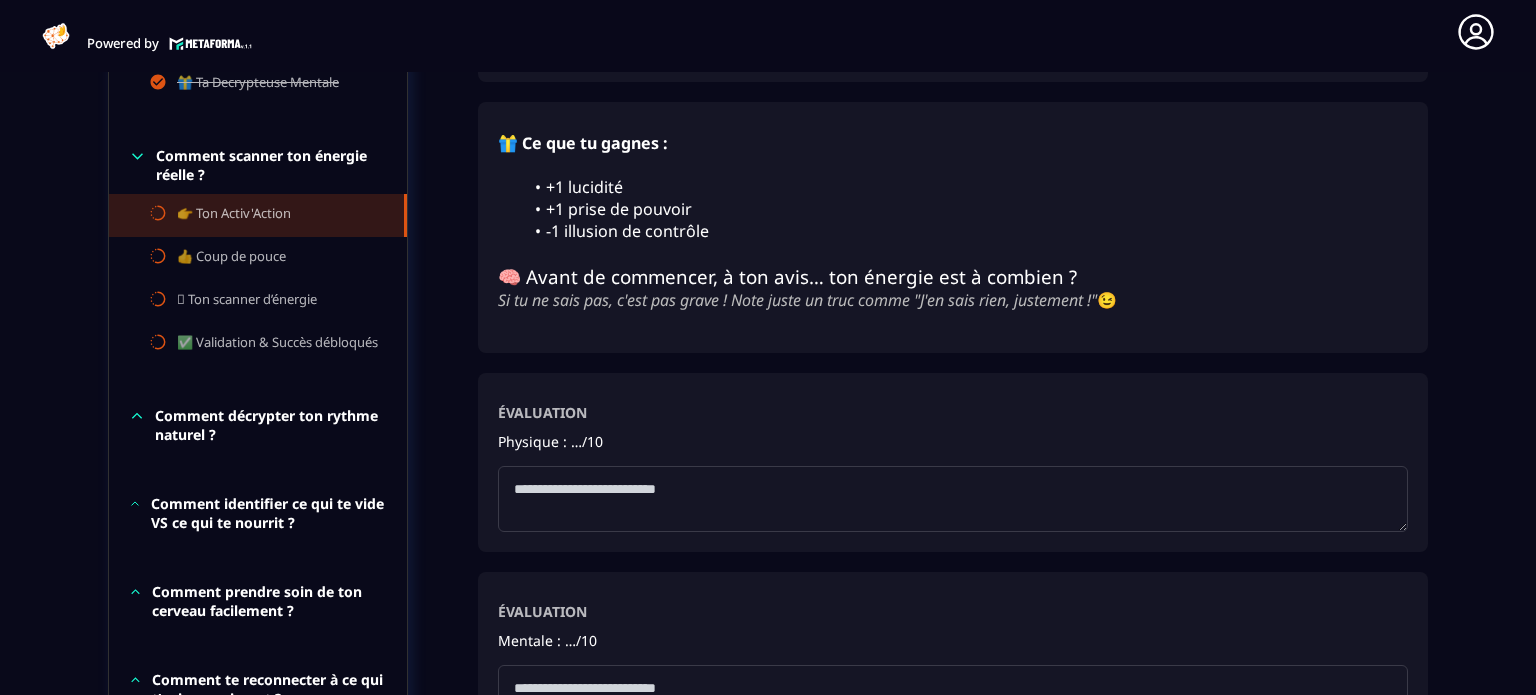 click at bounding box center (953, 499) 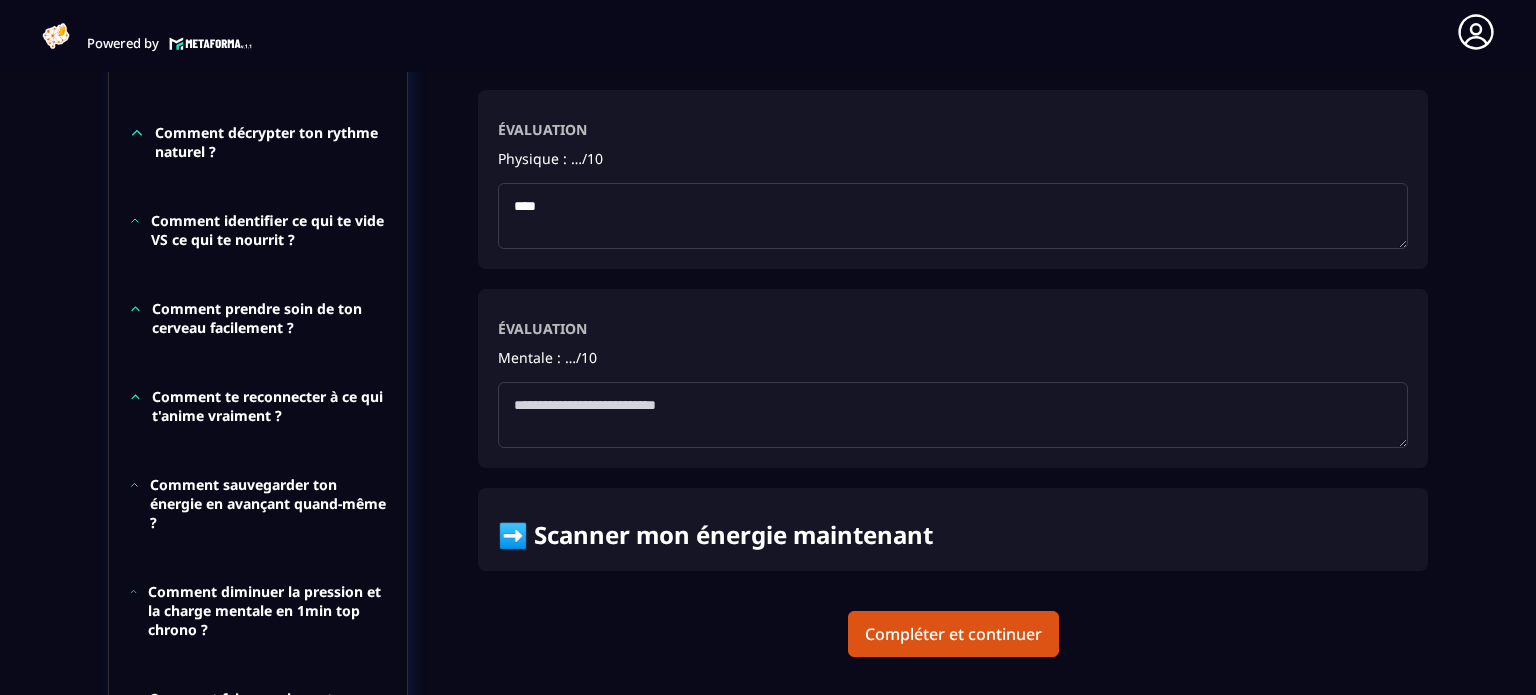 scroll, scrollTop: 1357, scrollLeft: 0, axis: vertical 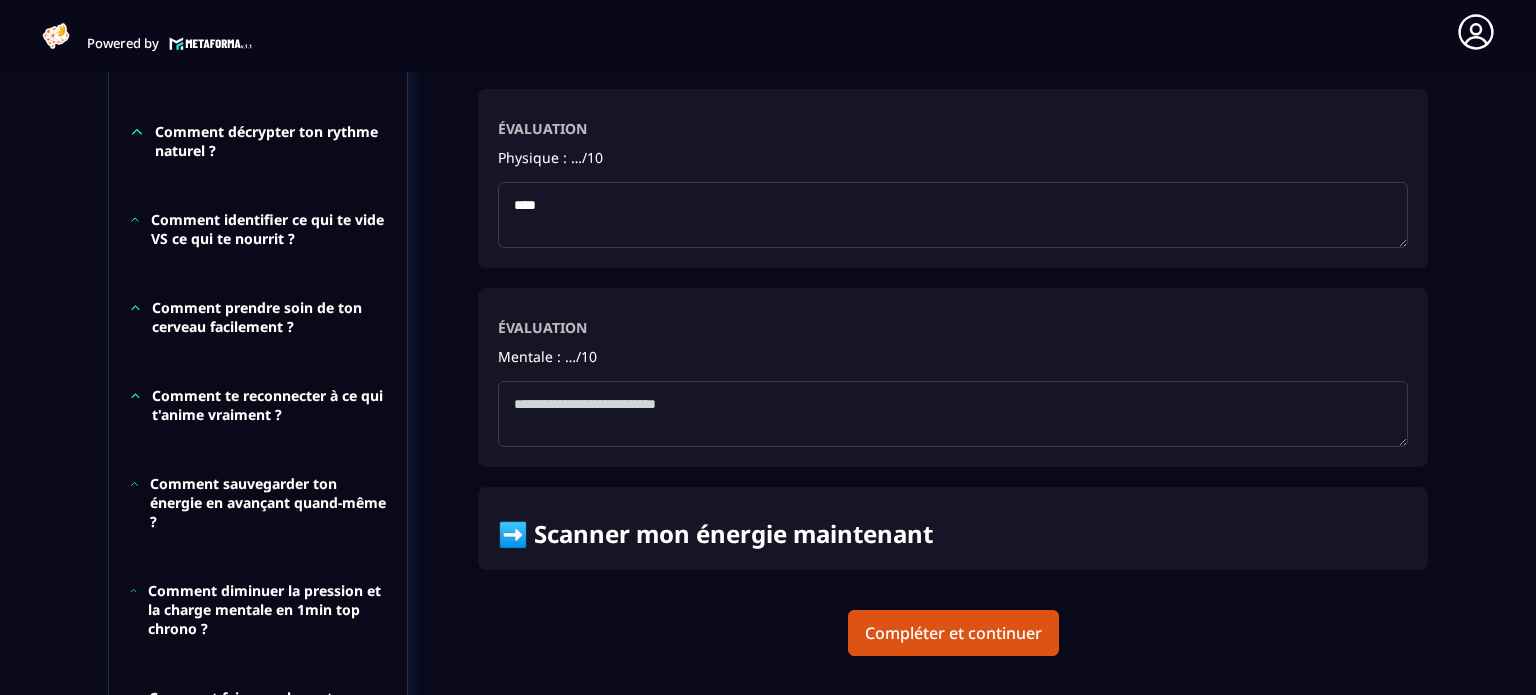 type on "****" 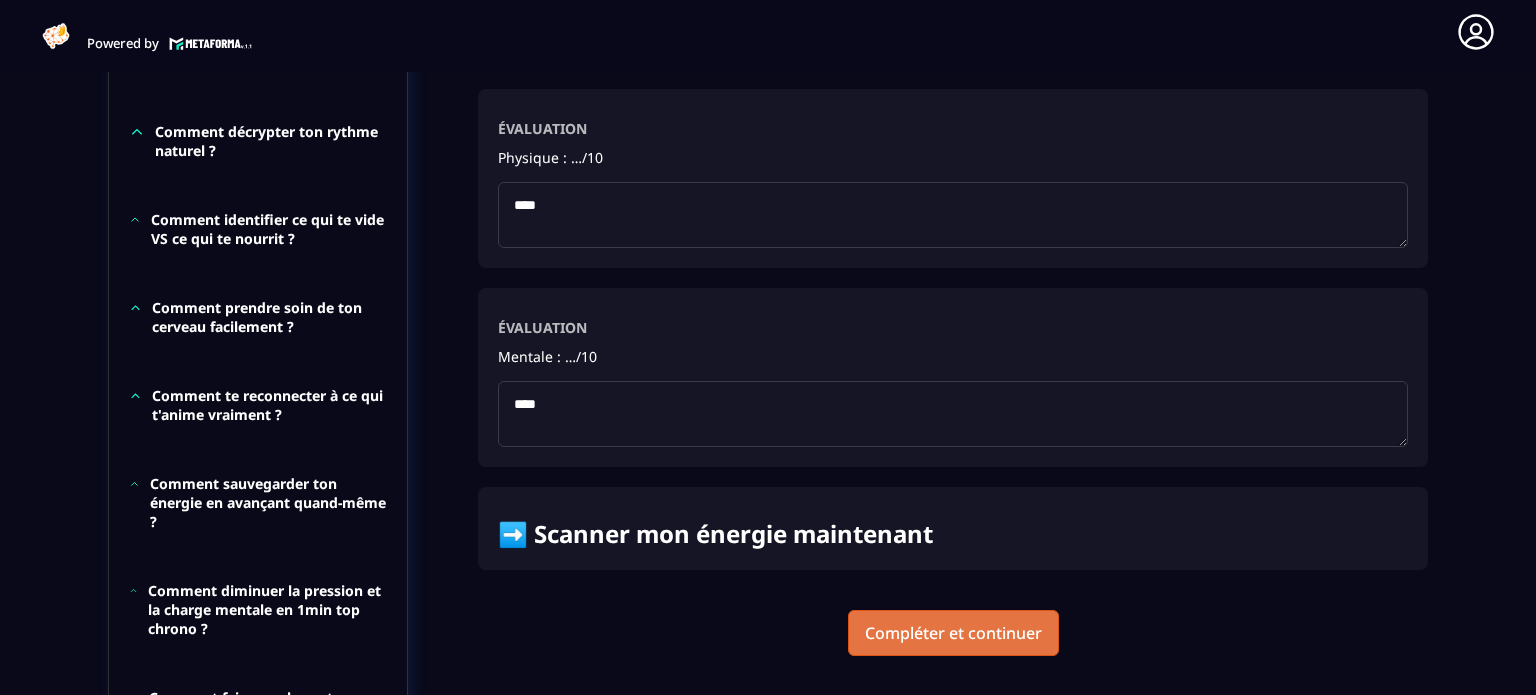 type on "****" 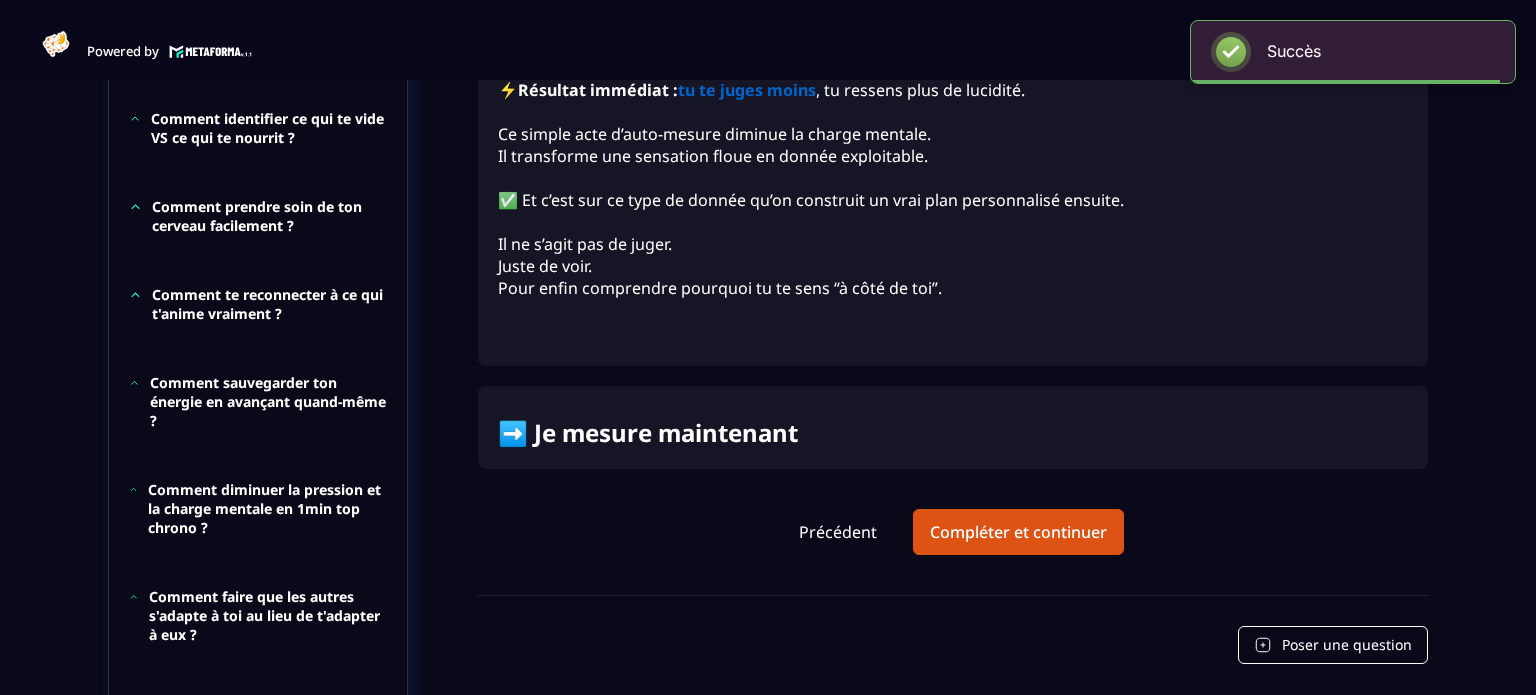 scroll, scrollTop: 8, scrollLeft: 0, axis: vertical 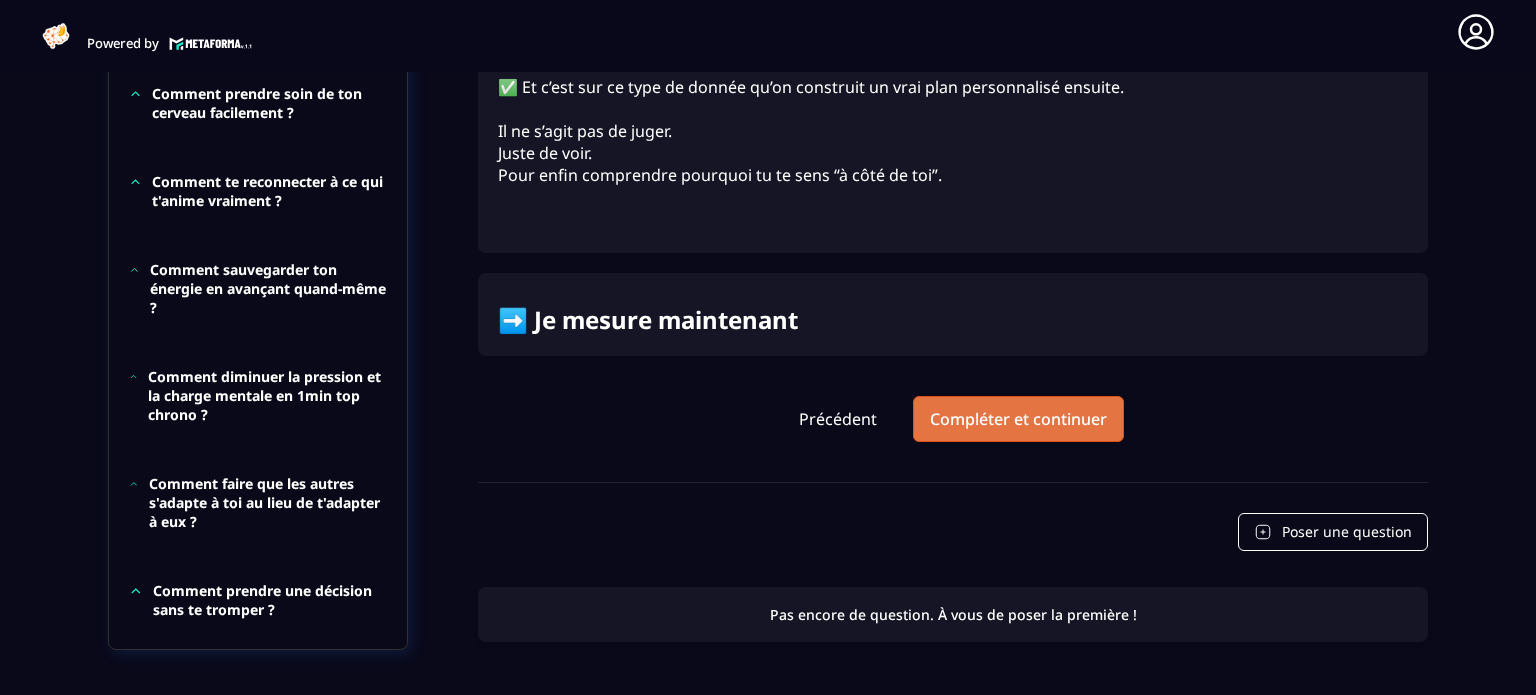 click on "Compléter et continuer" at bounding box center (1018, 419) 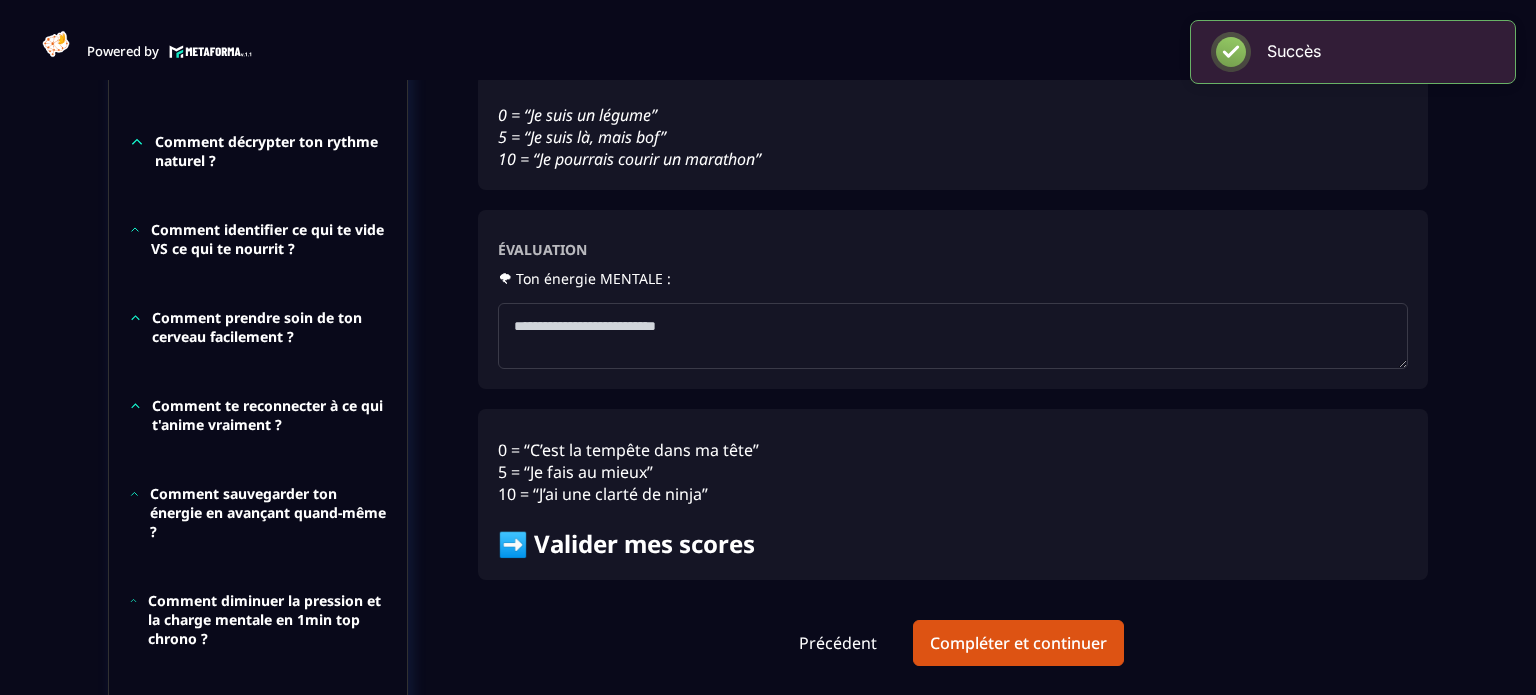 scroll, scrollTop: 8, scrollLeft: 0, axis: vertical 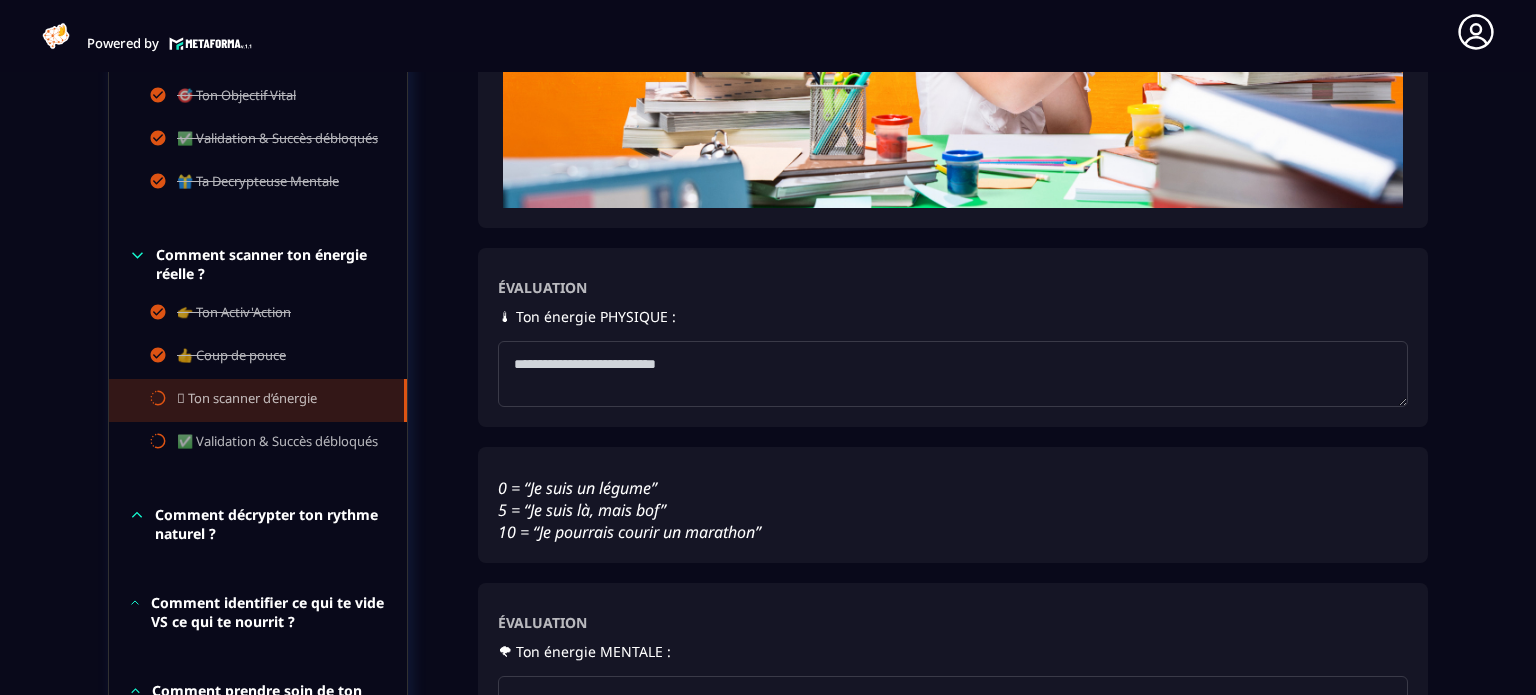 click at bounding box center [953, 374] 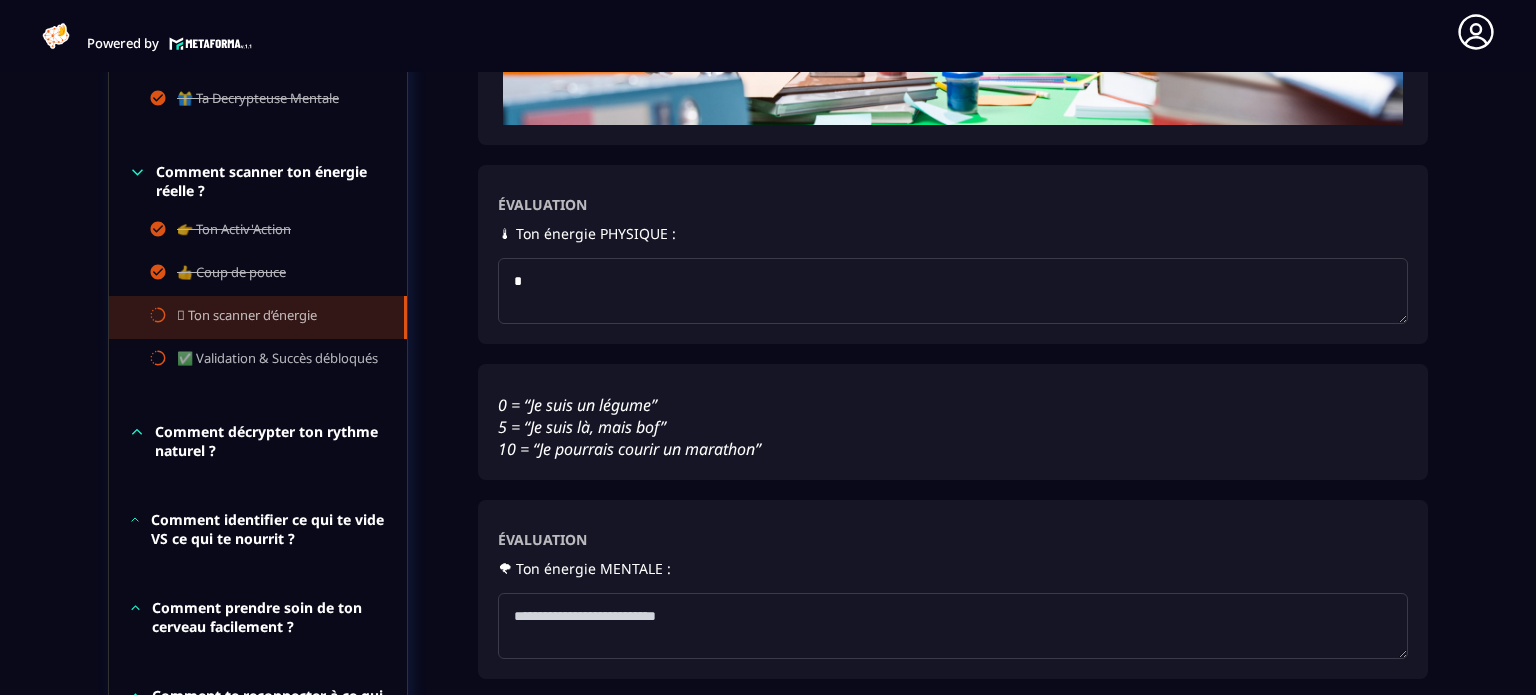 scroll, scrollTop: 1607, scrollLeft: 0, axis: vertical 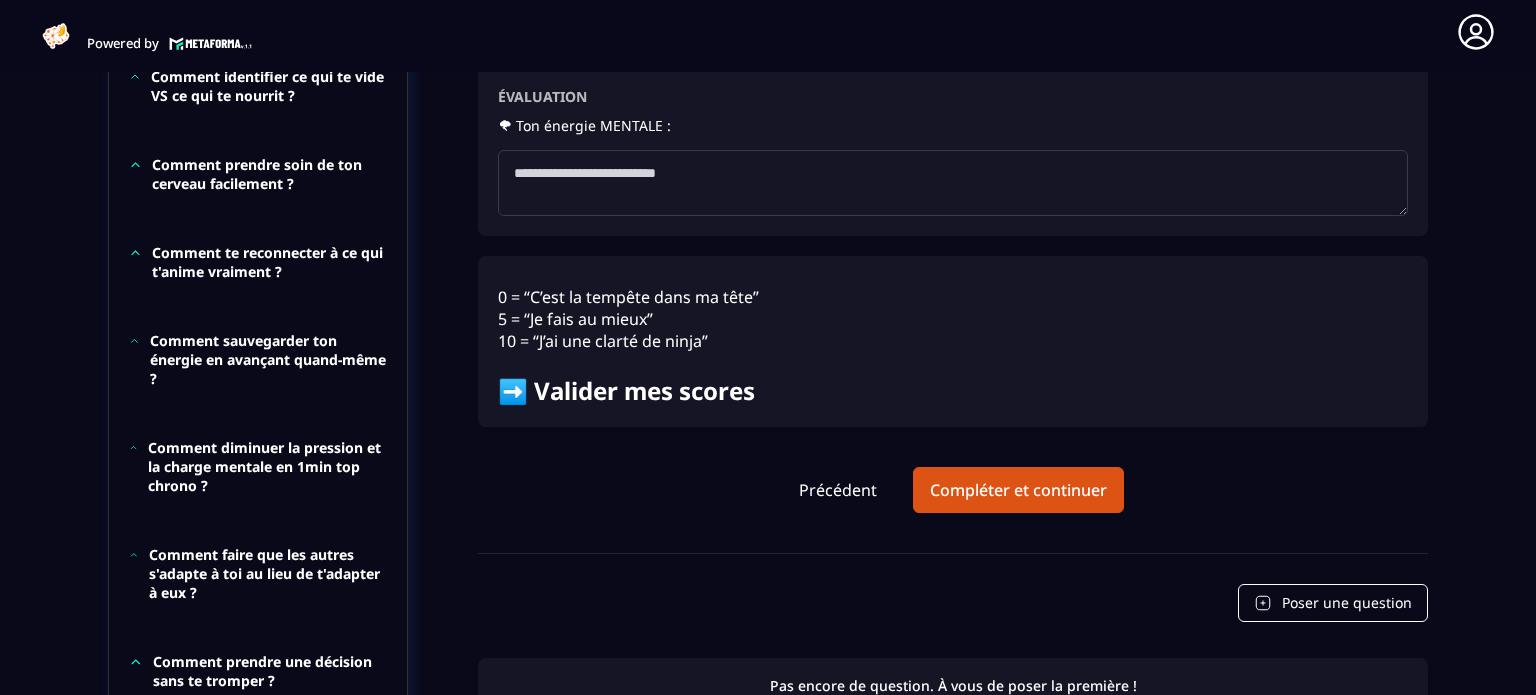 type on "*" 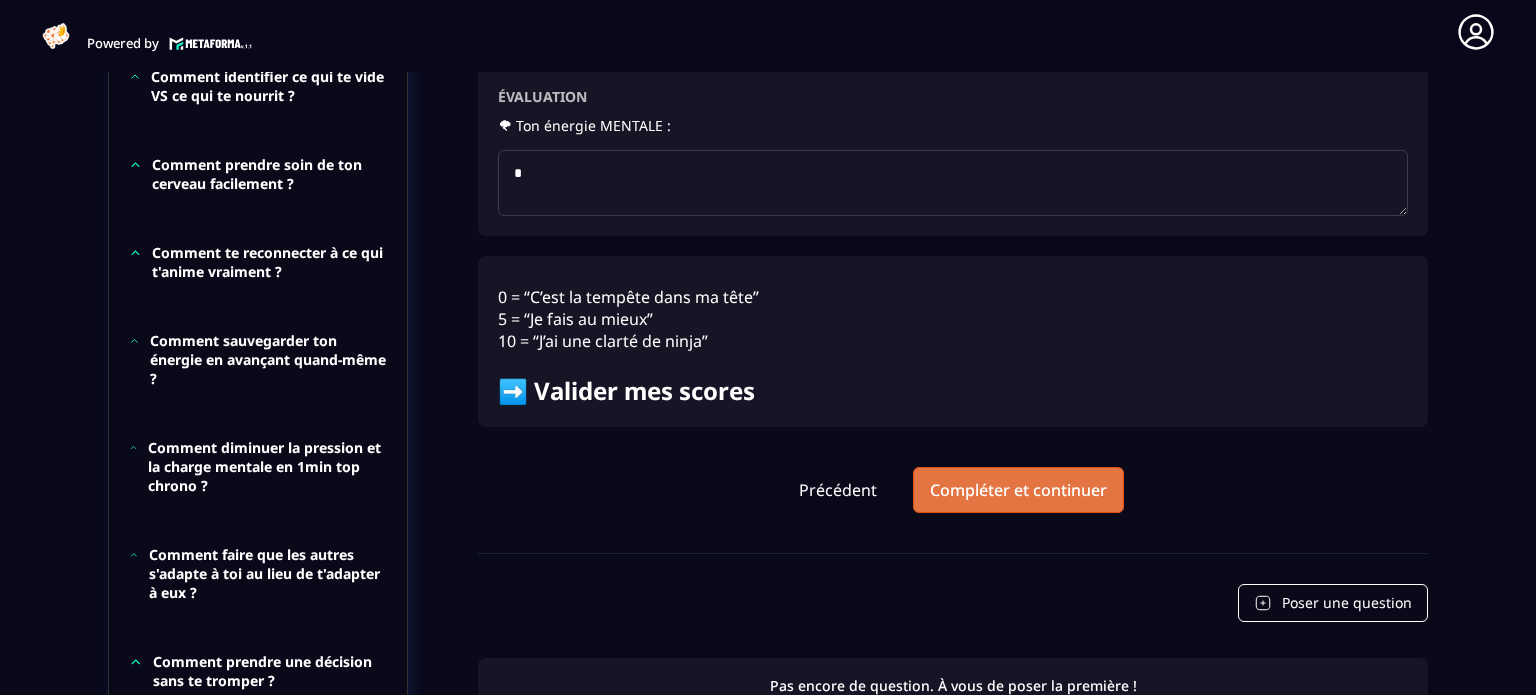 type on "*" 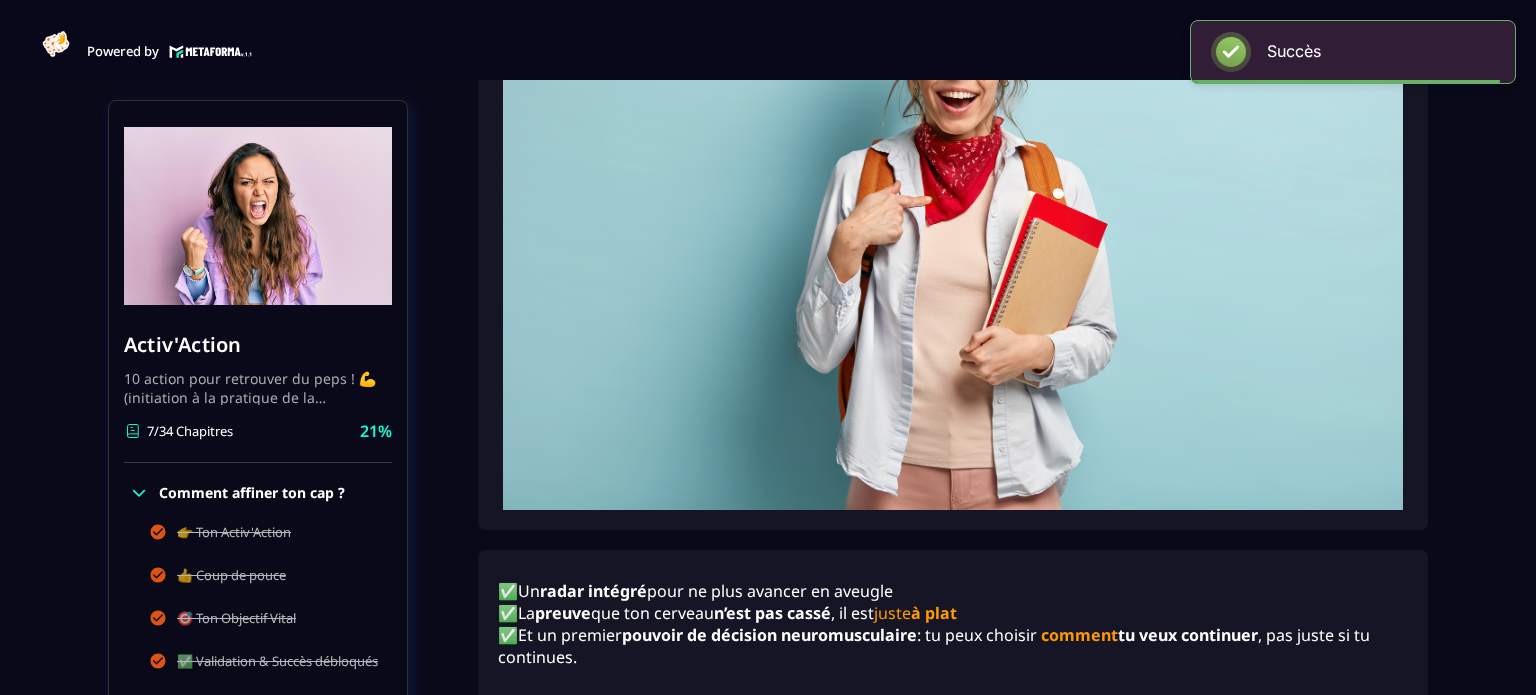scroll, scrollTop: 8, scrollLeft: 0, axis: vertical 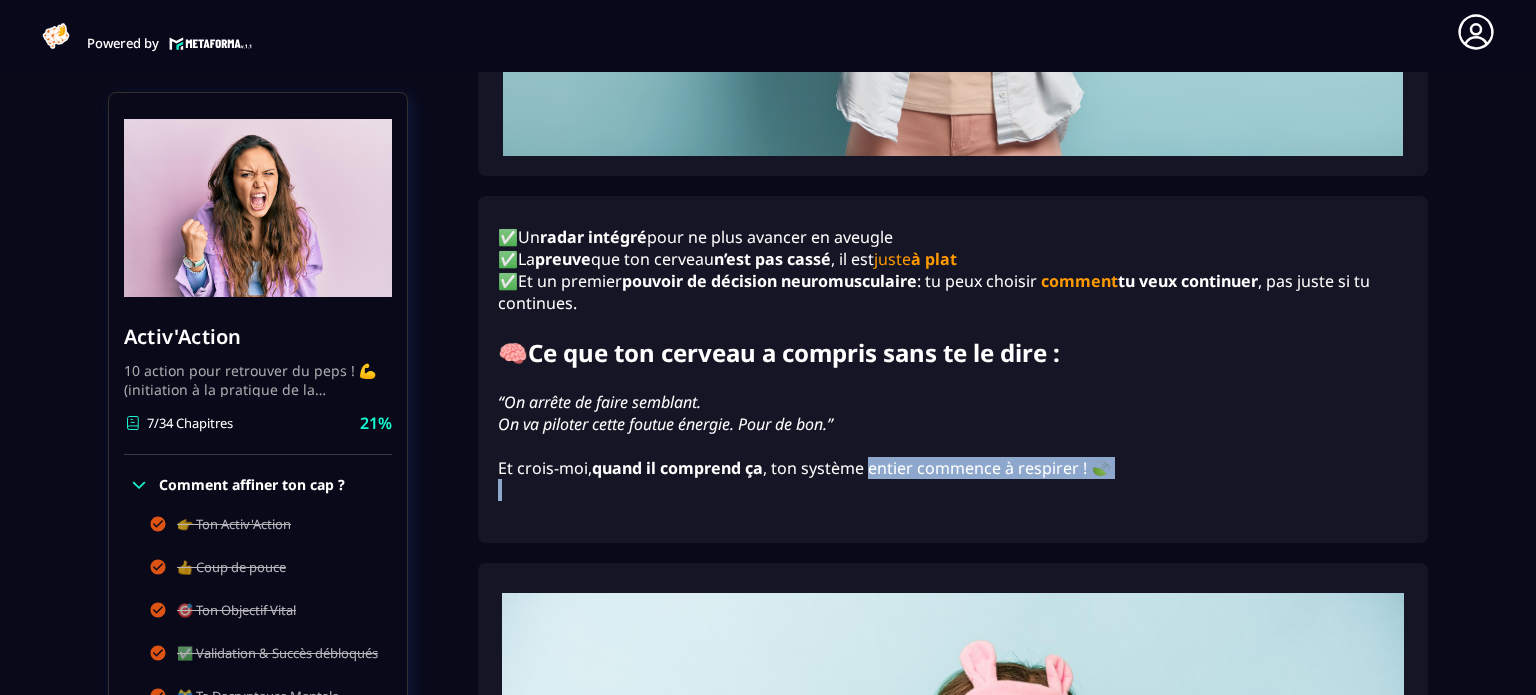 drag, startPoint x: 1008, startPoint y: 495, endPoint x: 872, endPoint y: 476, distance: 137.32079 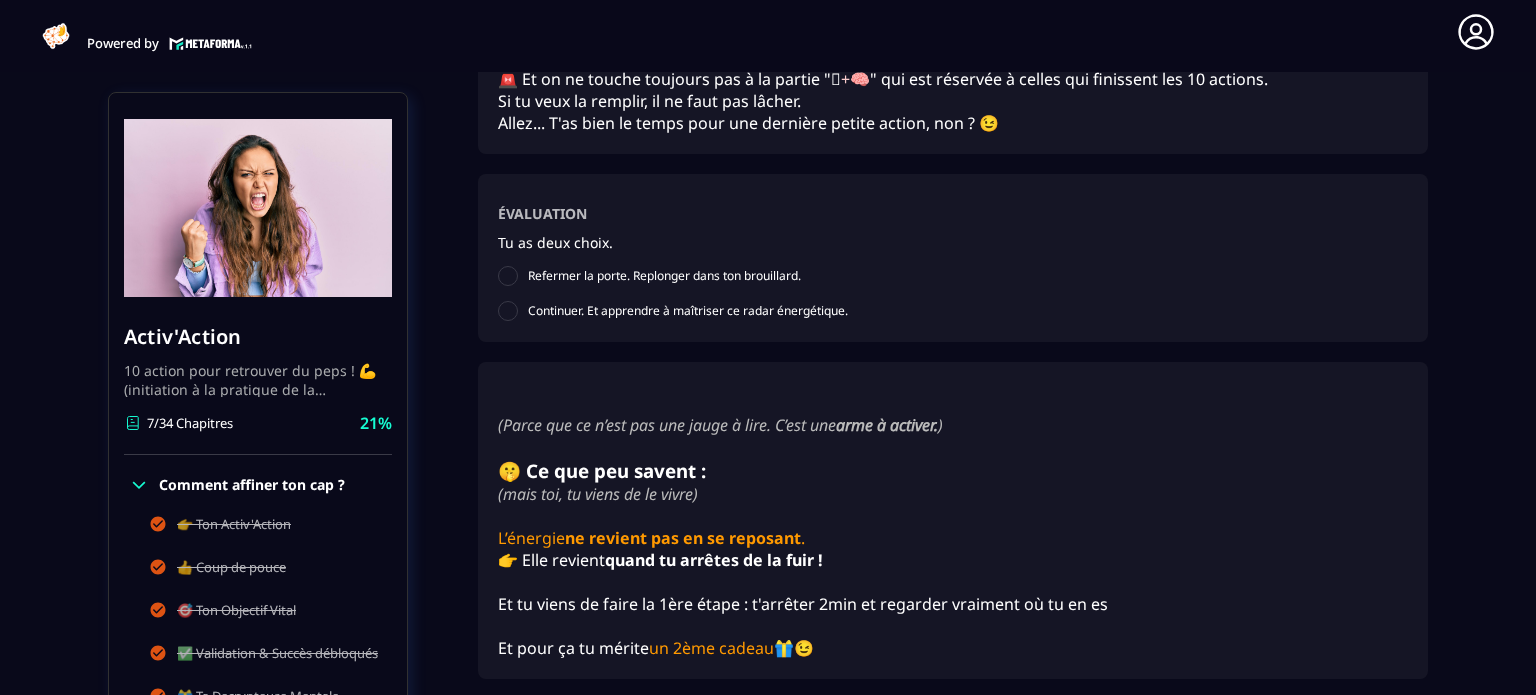 scroll, scrollTop: 3292, scrollLeft: 0, axis: vertical 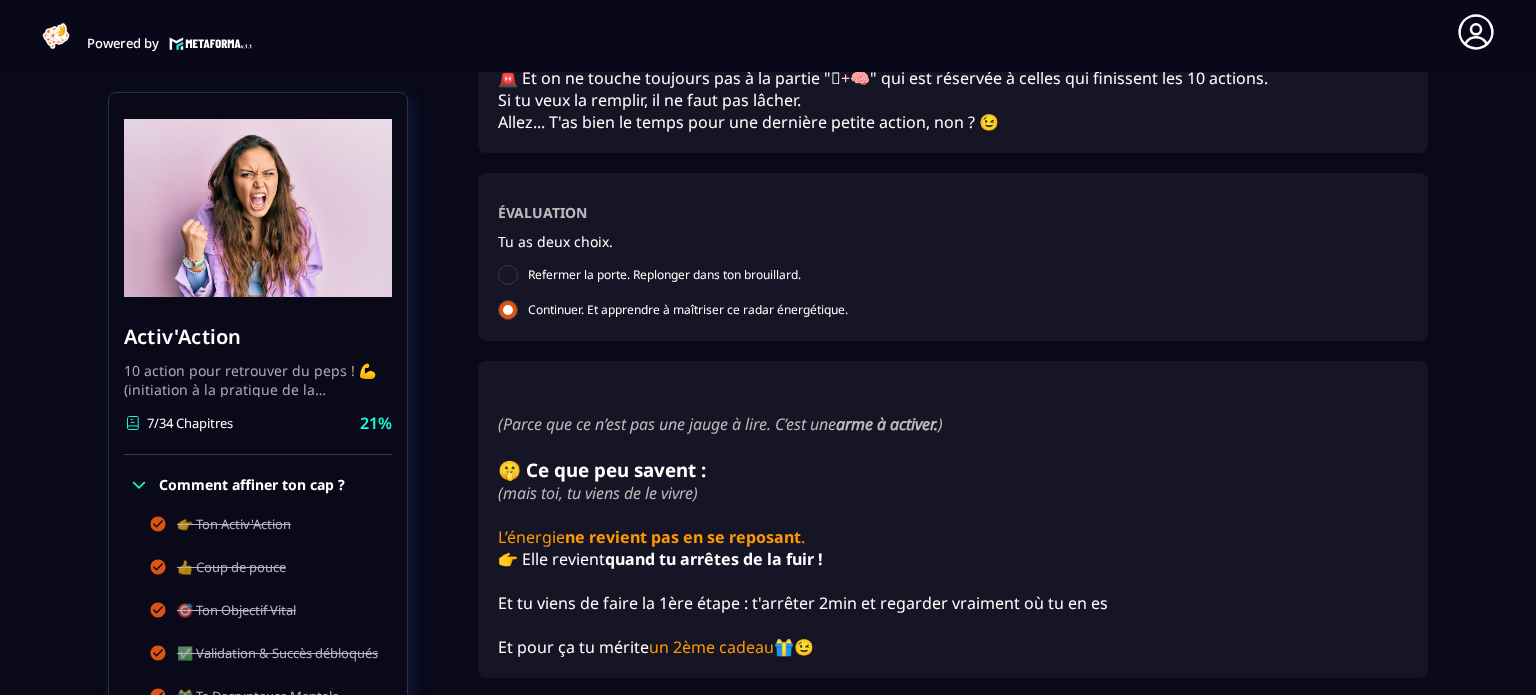 click on "Continuer. Et apprendre à maîtriser ce radar énergétique." at bounding box center [688, 311] 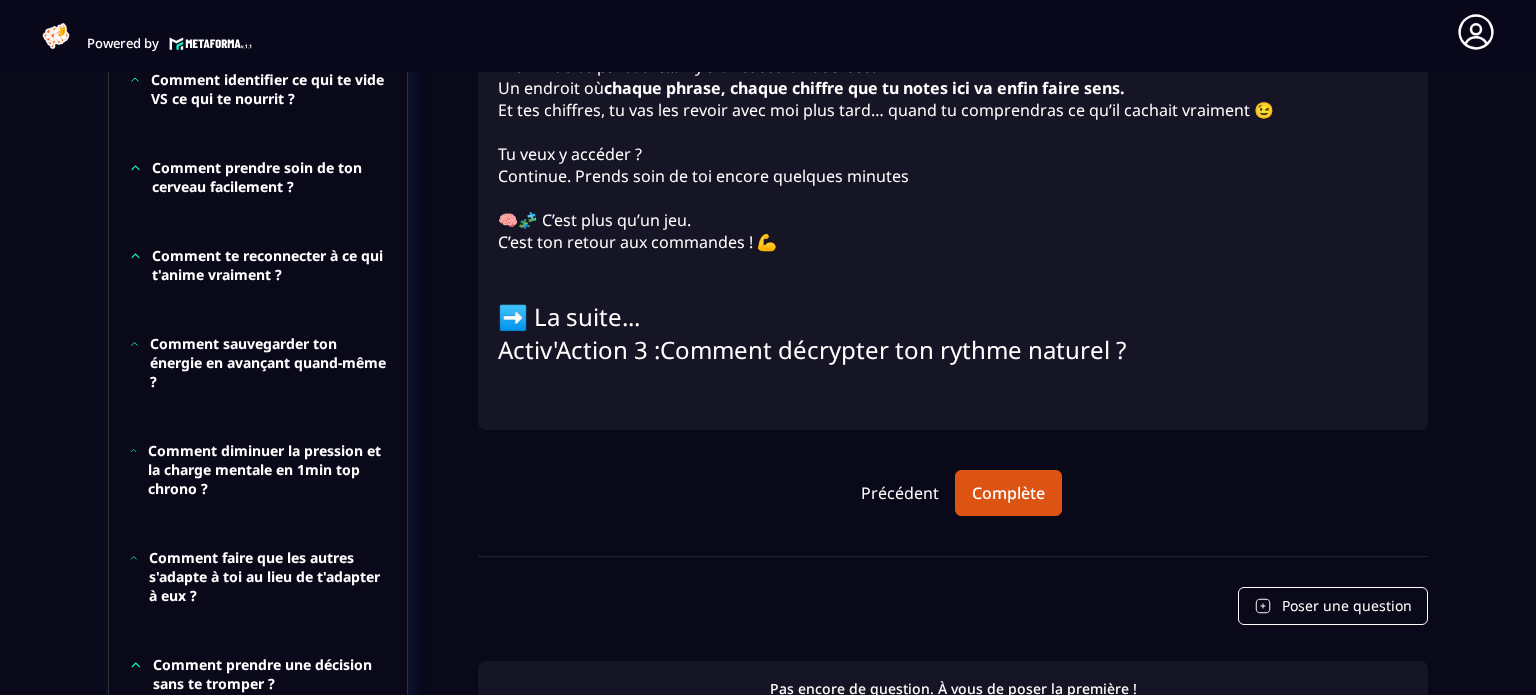 scroll, scrollTop: 4714, scrollLeft: 0, axis: vertical 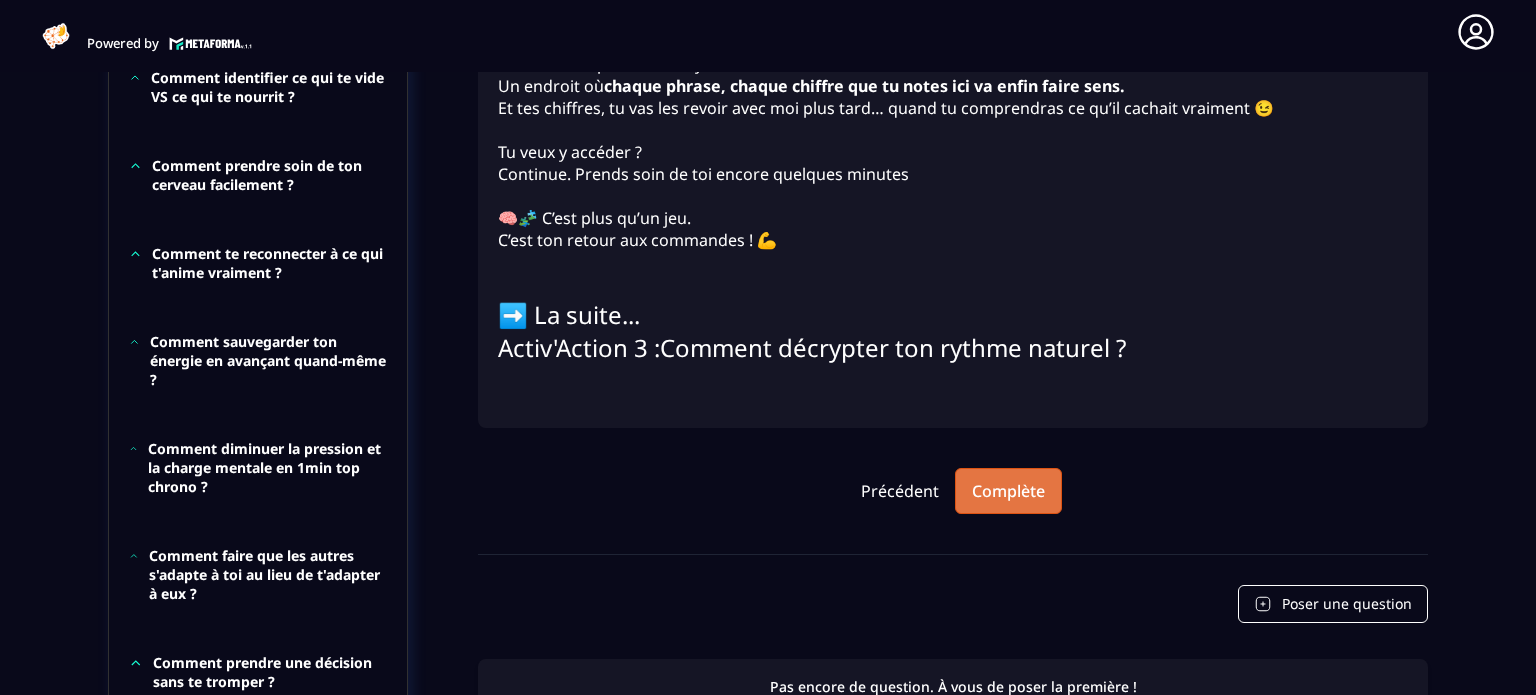 click on "Complète" at bounding box center (1008, 491) 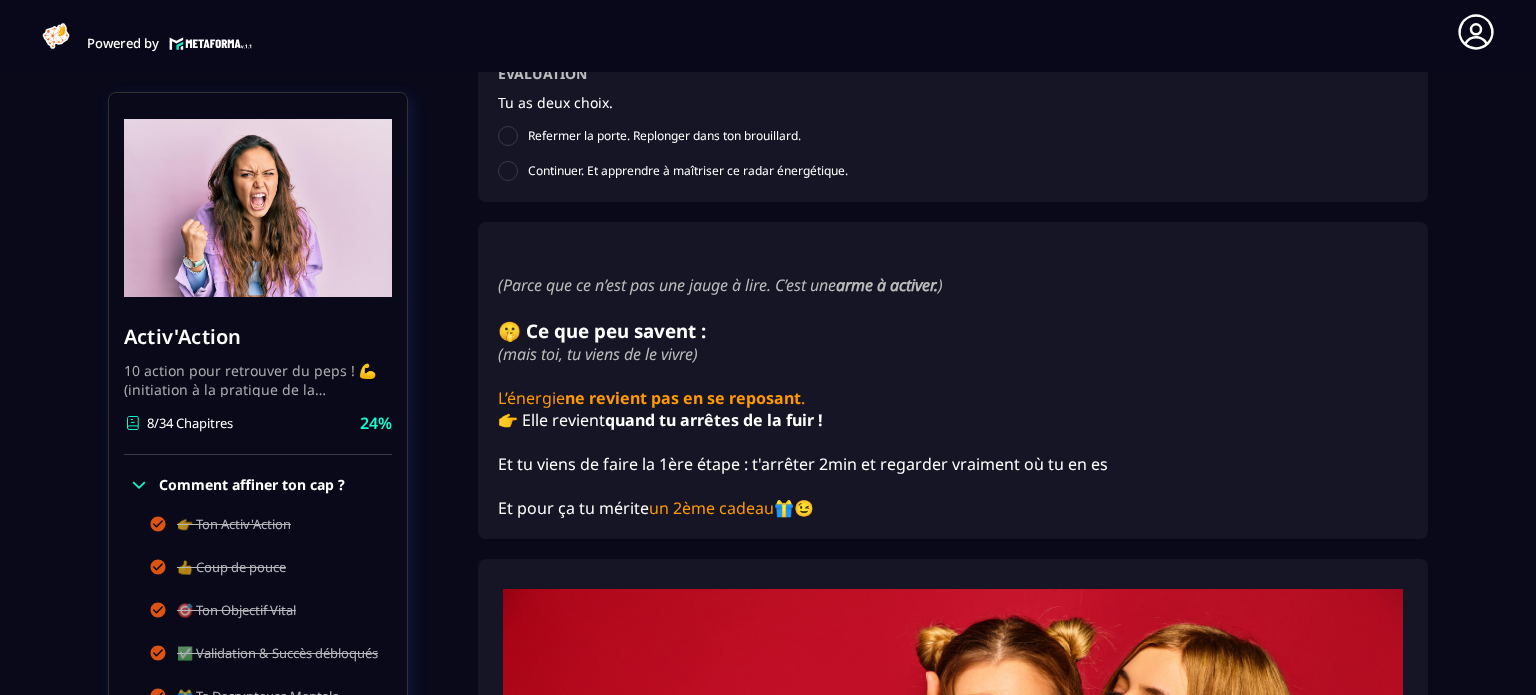 scroll, scrollTop: 3430, scrollLeft: 0, axis: vertical 